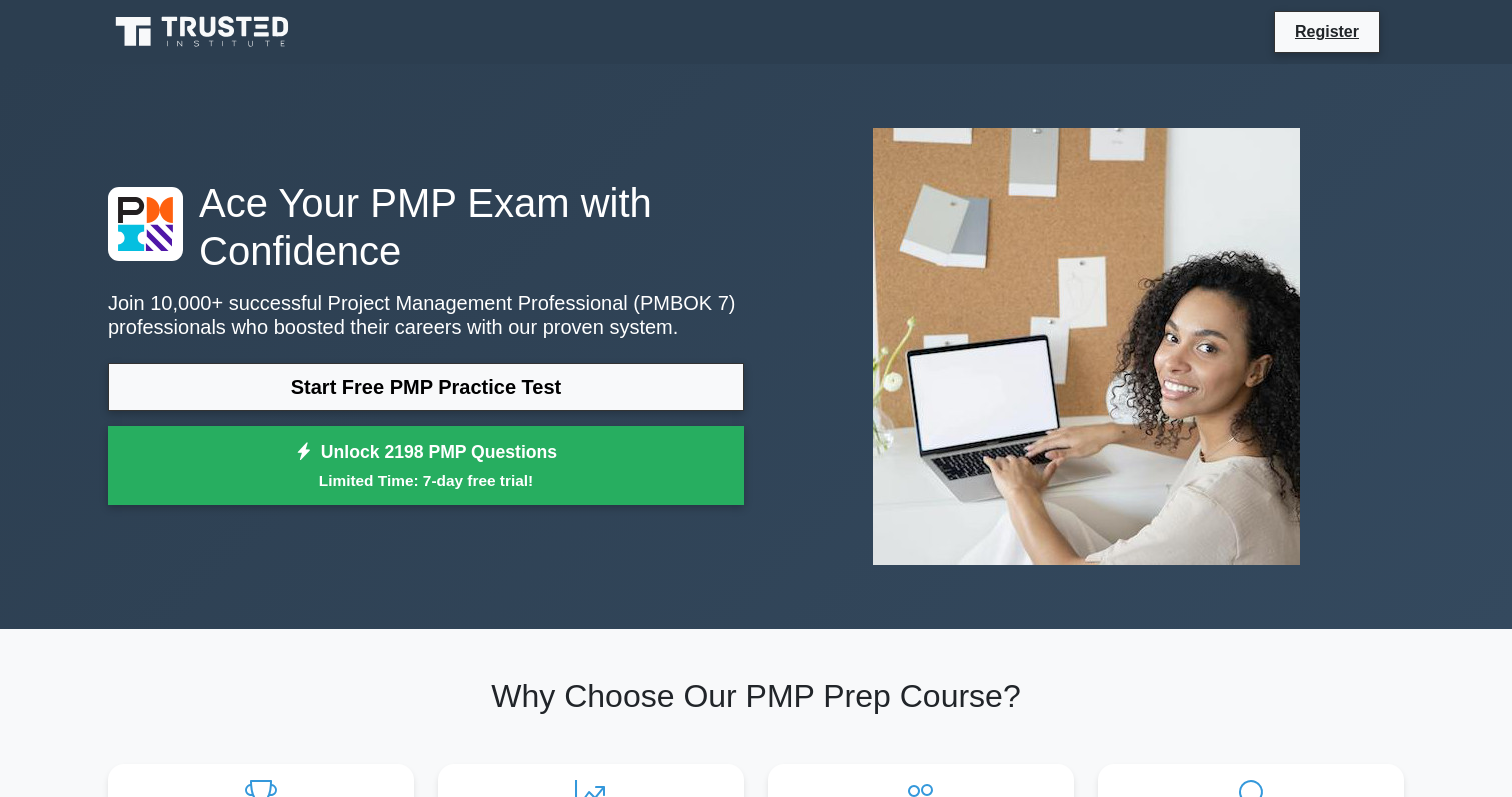 scroll, scrollTop: 0, scrollLeft: 0, axis: both 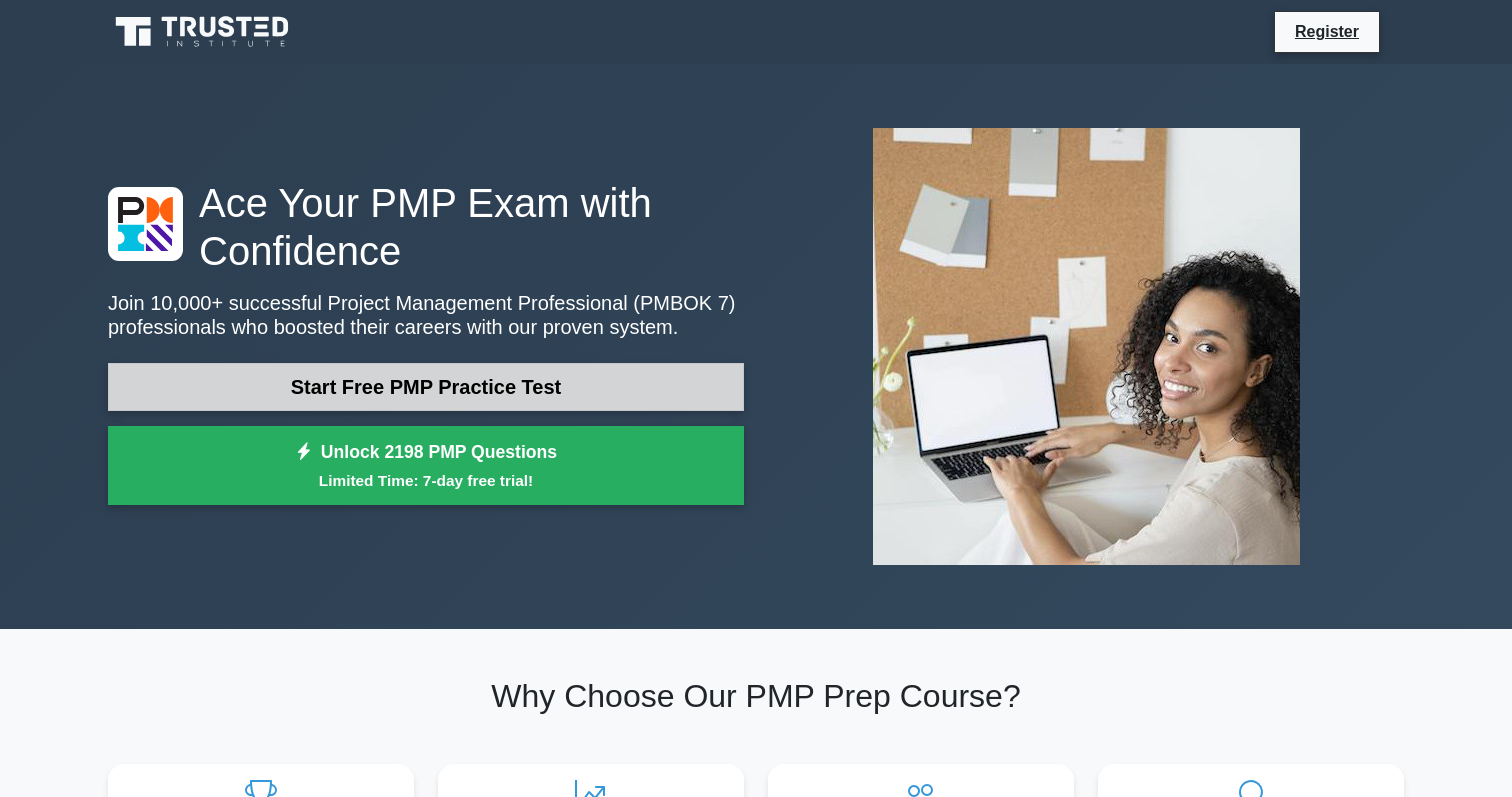 click on "Start Free PMP Practice Test" at bounding box center [426, 387] 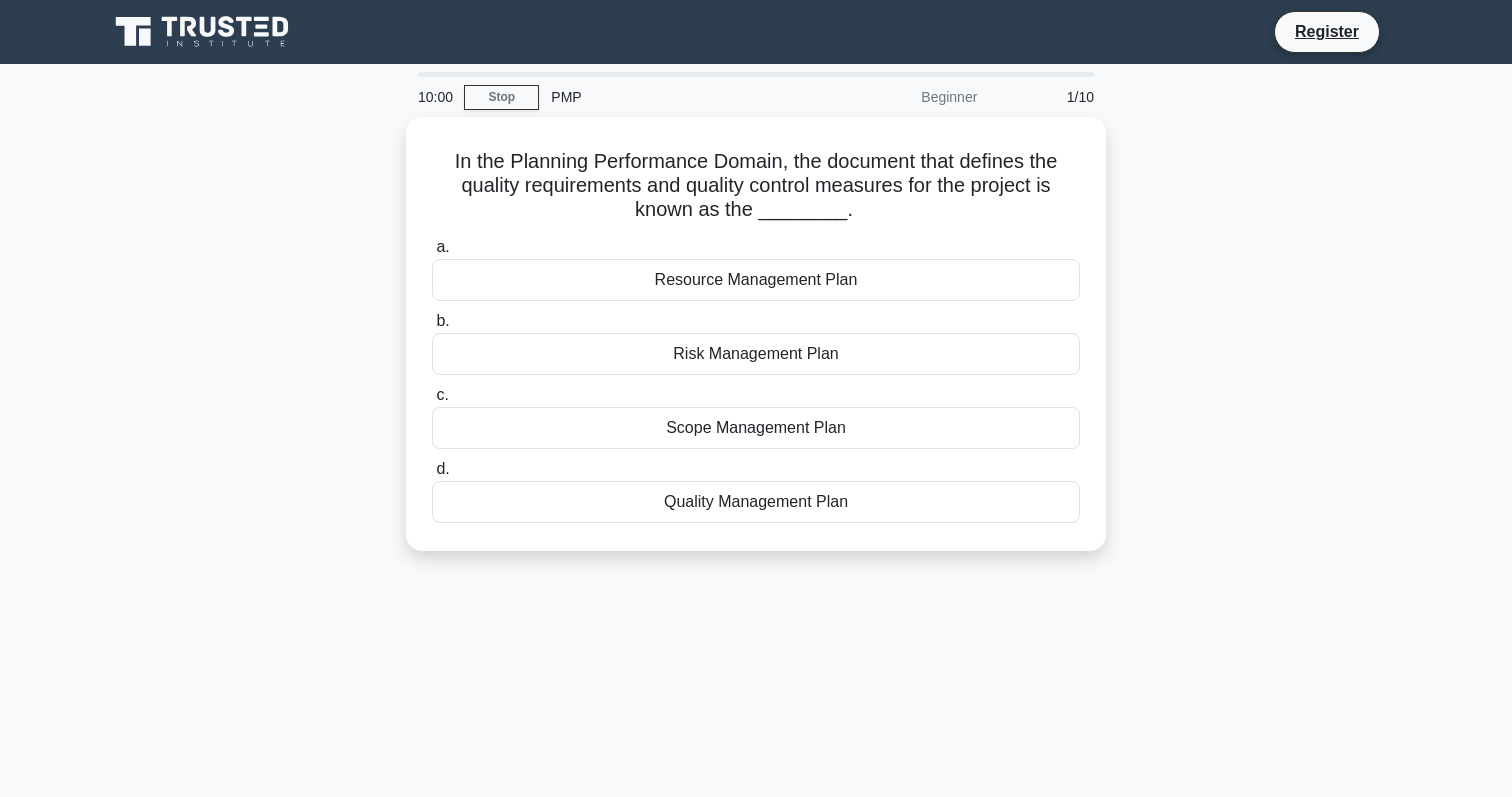 scroll, scrollTop: 0, scrollLeft: 0, axis: both 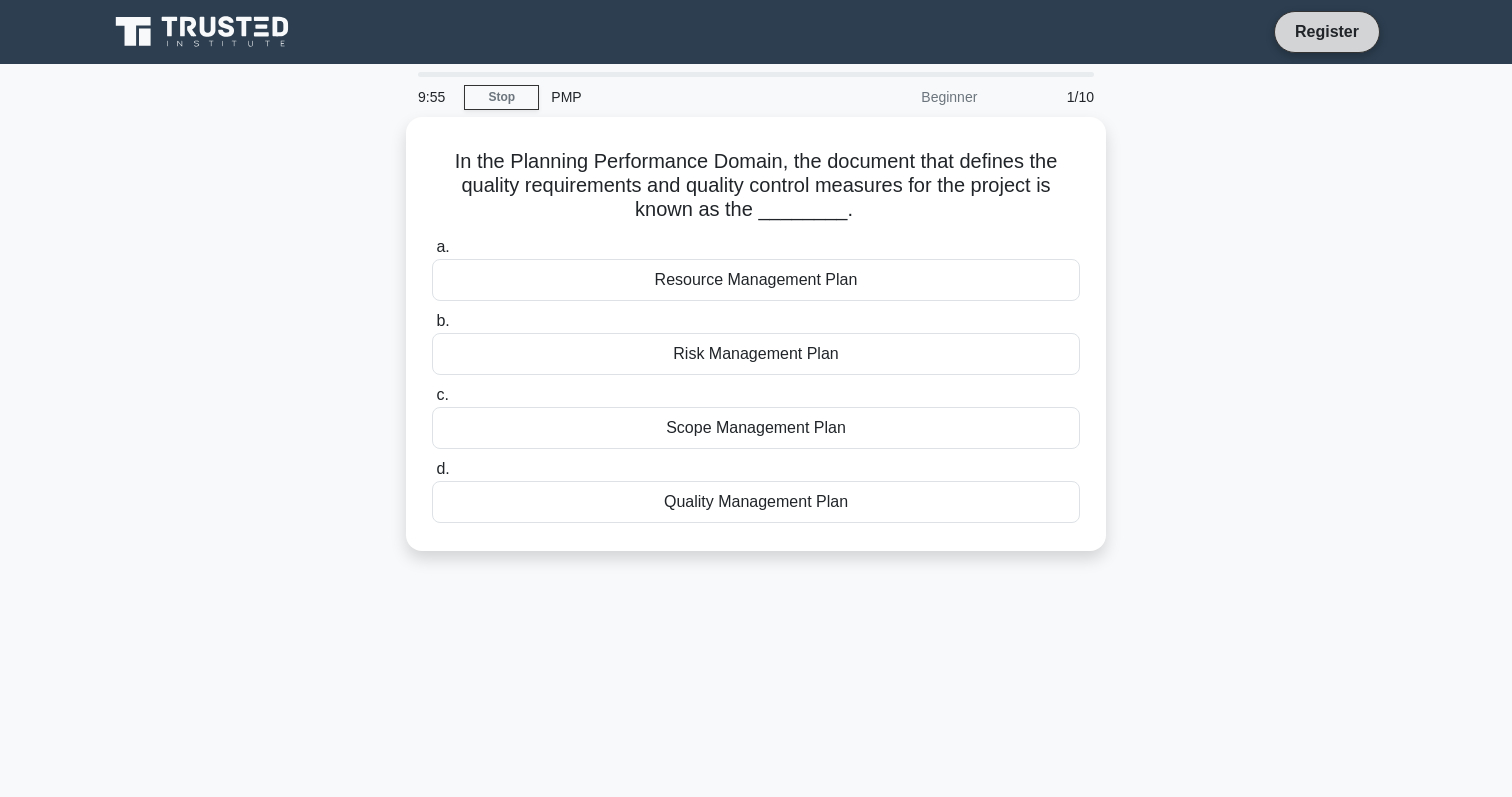 click on "Register" at bounding box center (1327, 31) 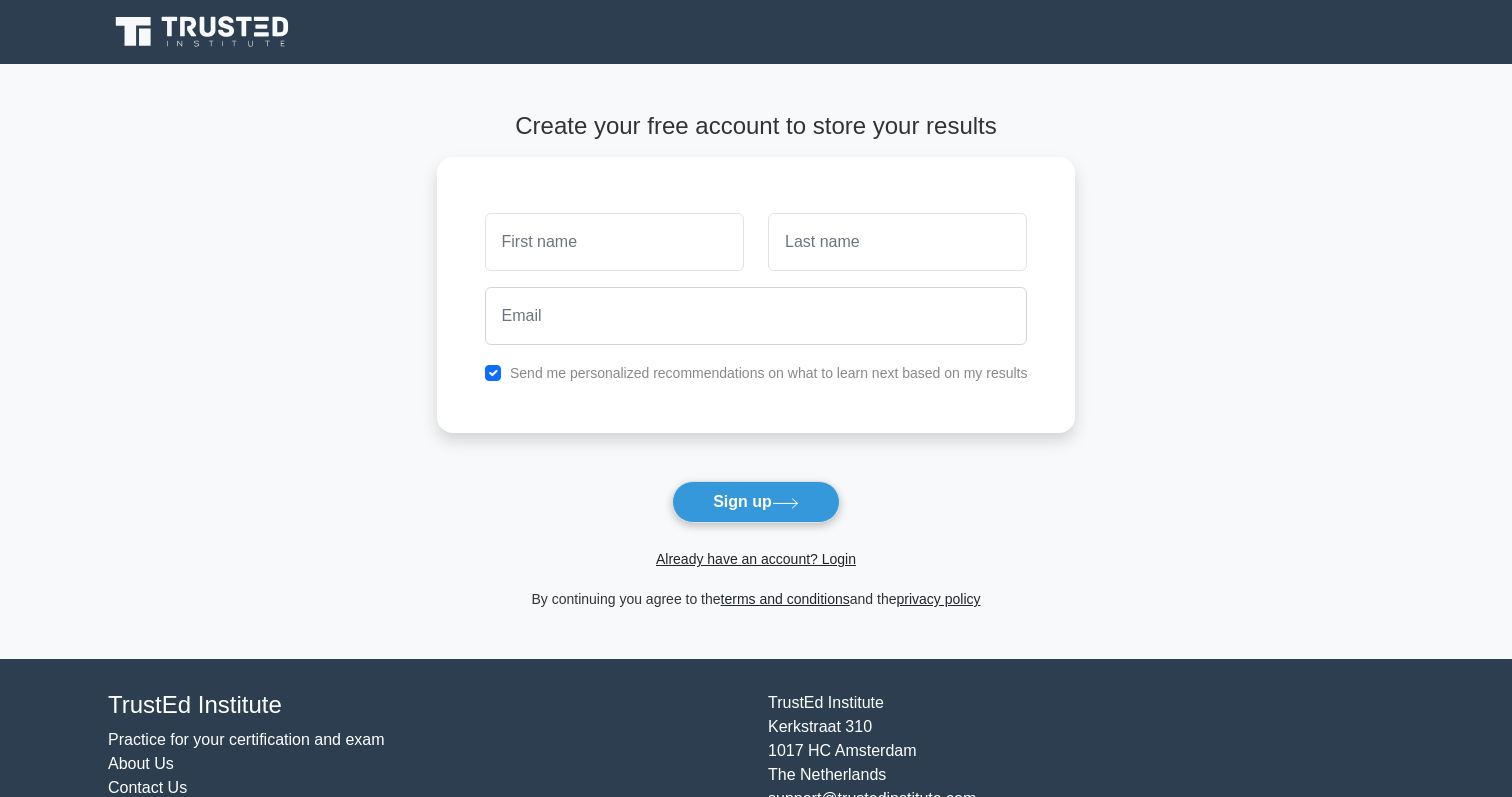 scroll, scrollTop: 0, scrollLeft: 0, axis: both 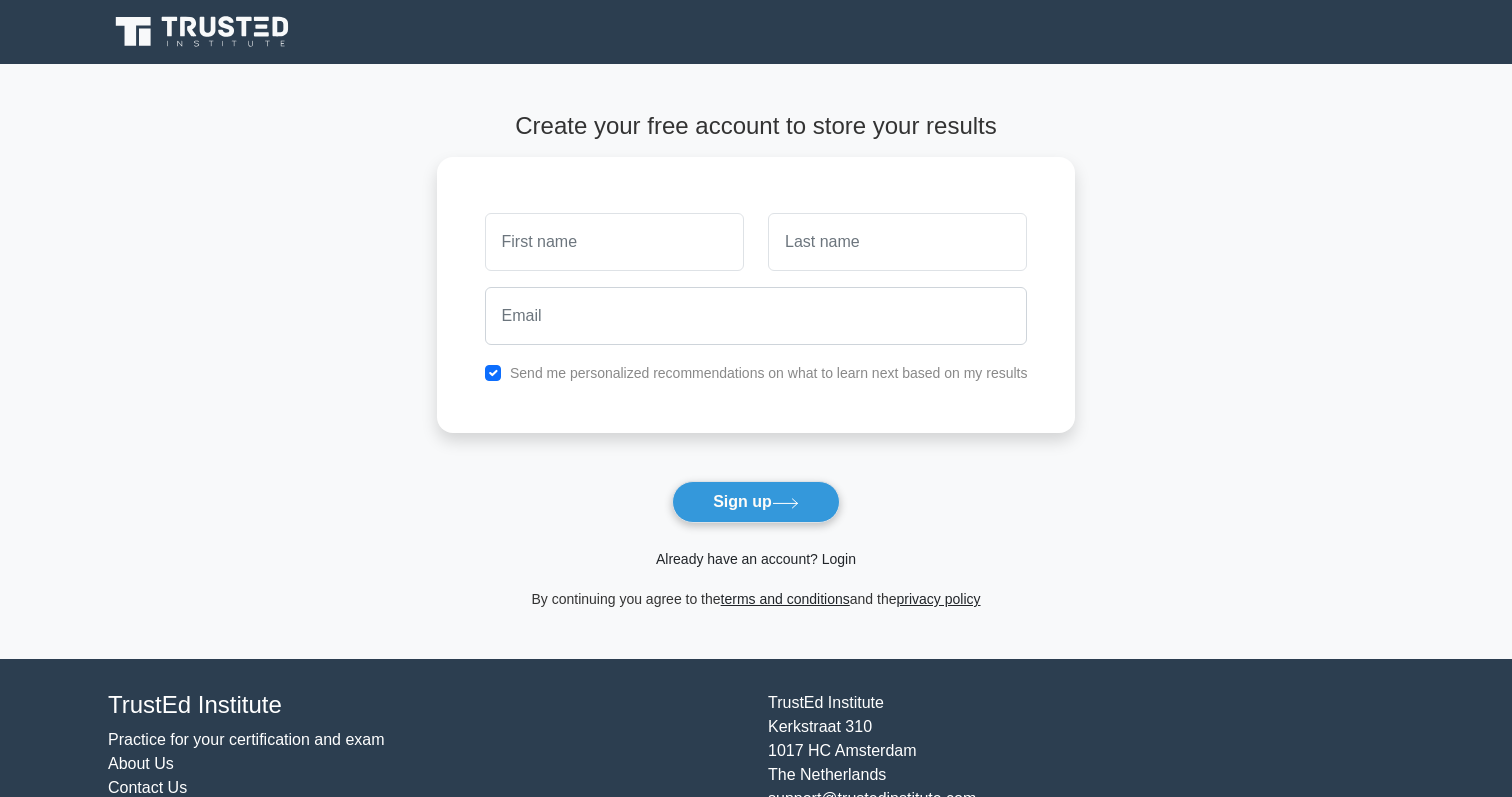click on "Already have an account? Login" at bounding box center [756, 559] 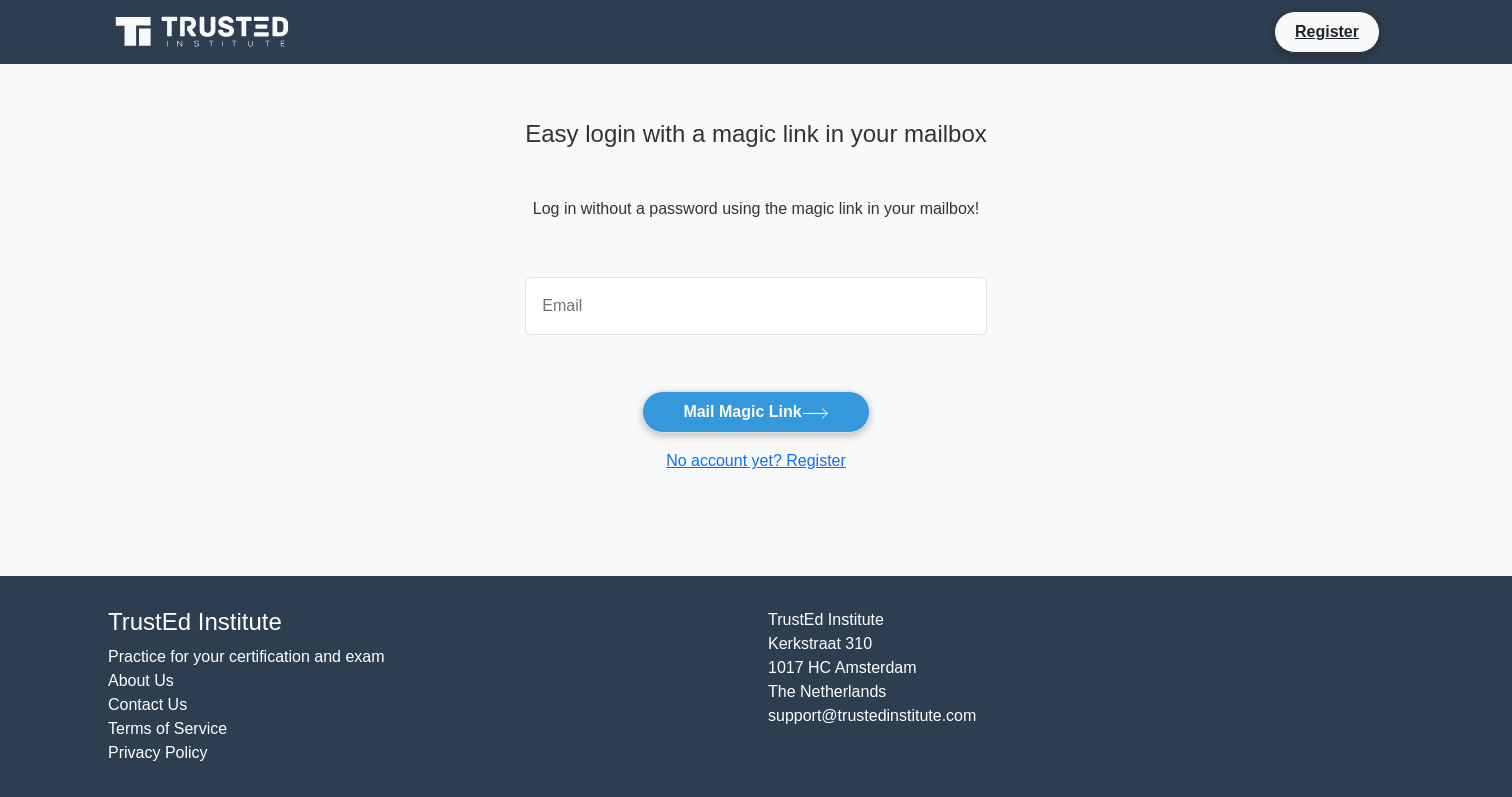 scroll, scrollTop: 0, scrollLeft: 0, axis: both 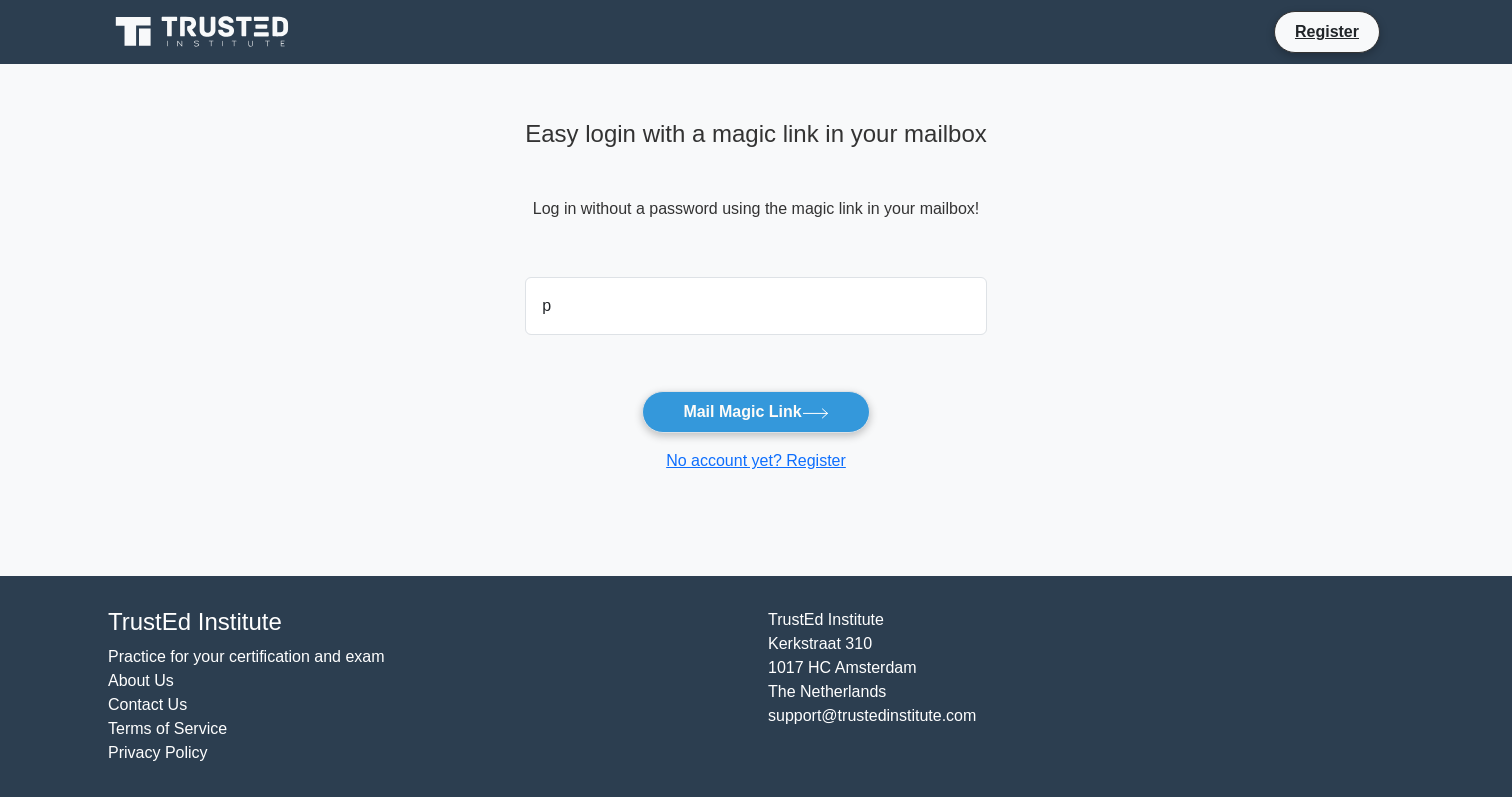 type on "paynestreetmusic@example.com" 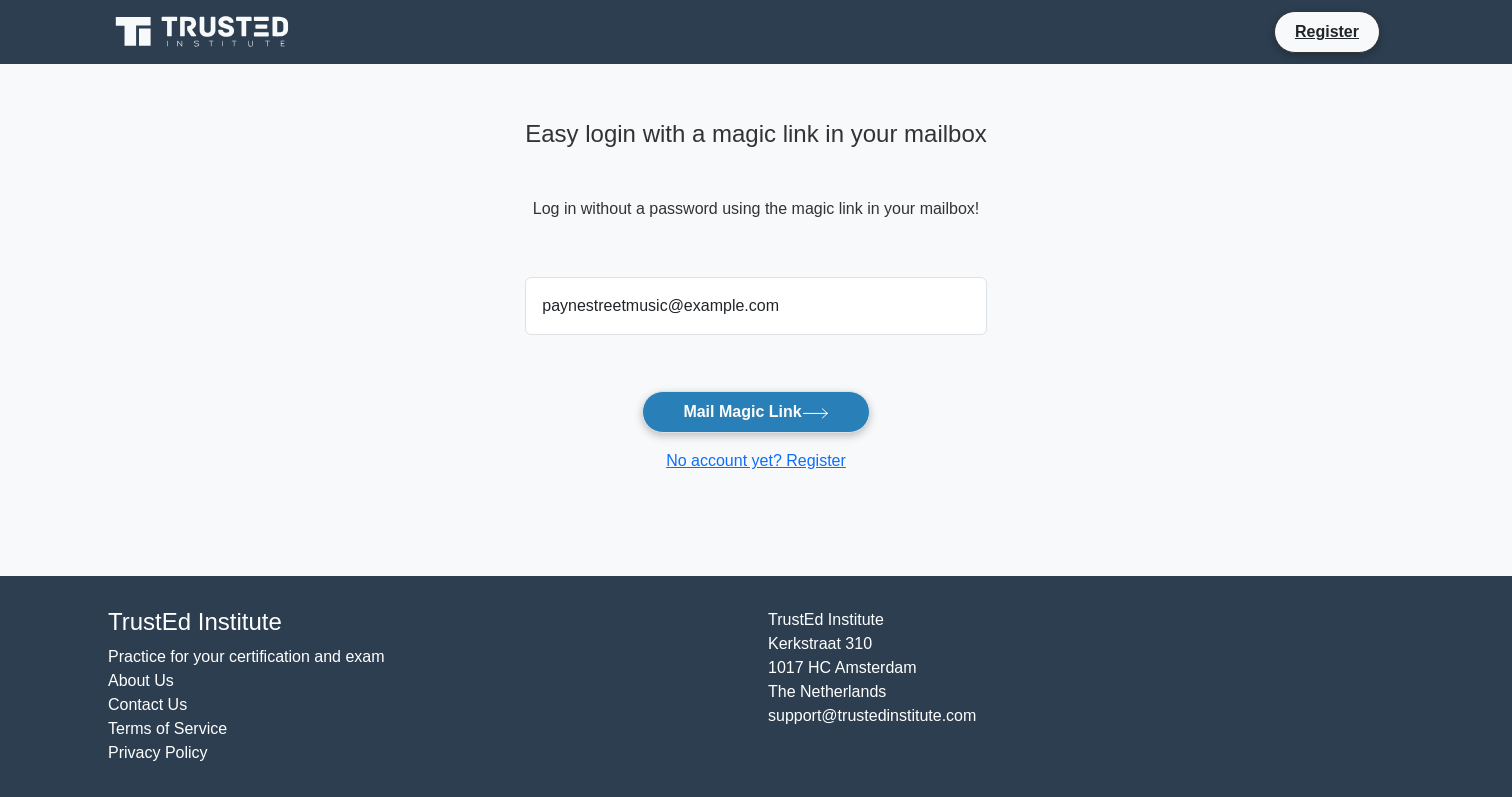 click on "Mail Magic Link" at bounding box center [755, 412] 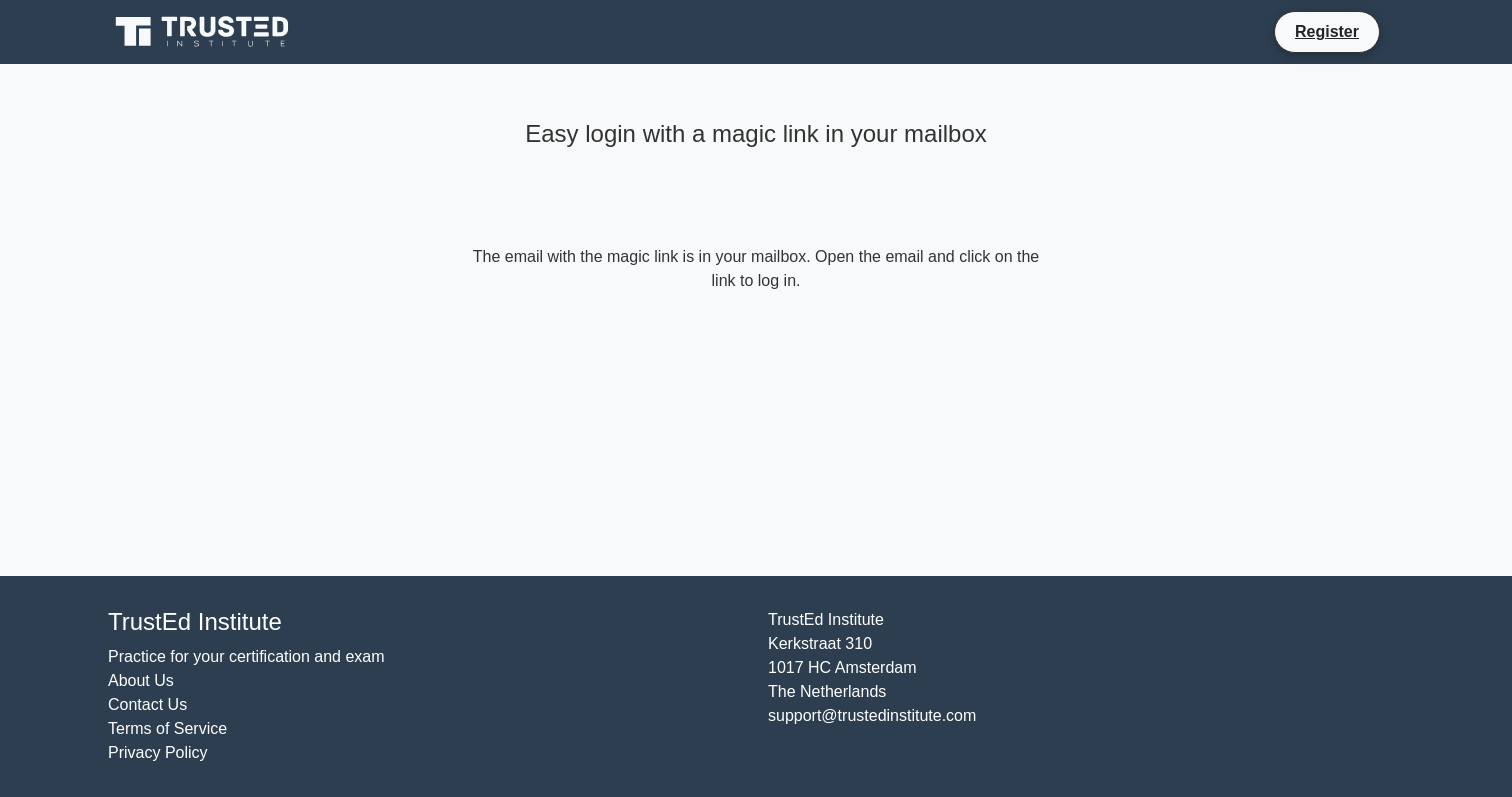 scroll, scrollTop: 0, scrollLeft: 0, axis: both 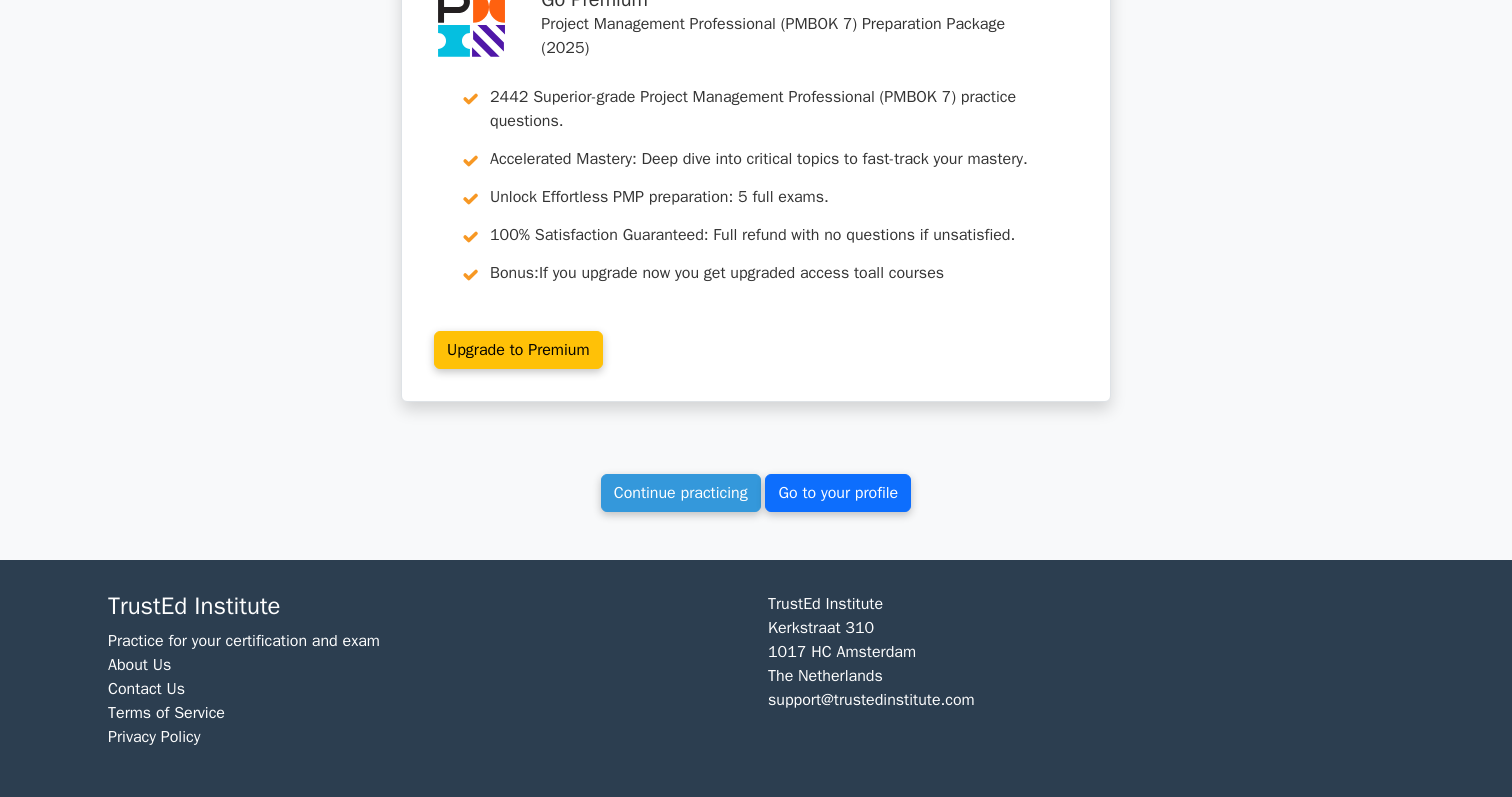 click on "Go to your profile" at bounding box center [838, 493] 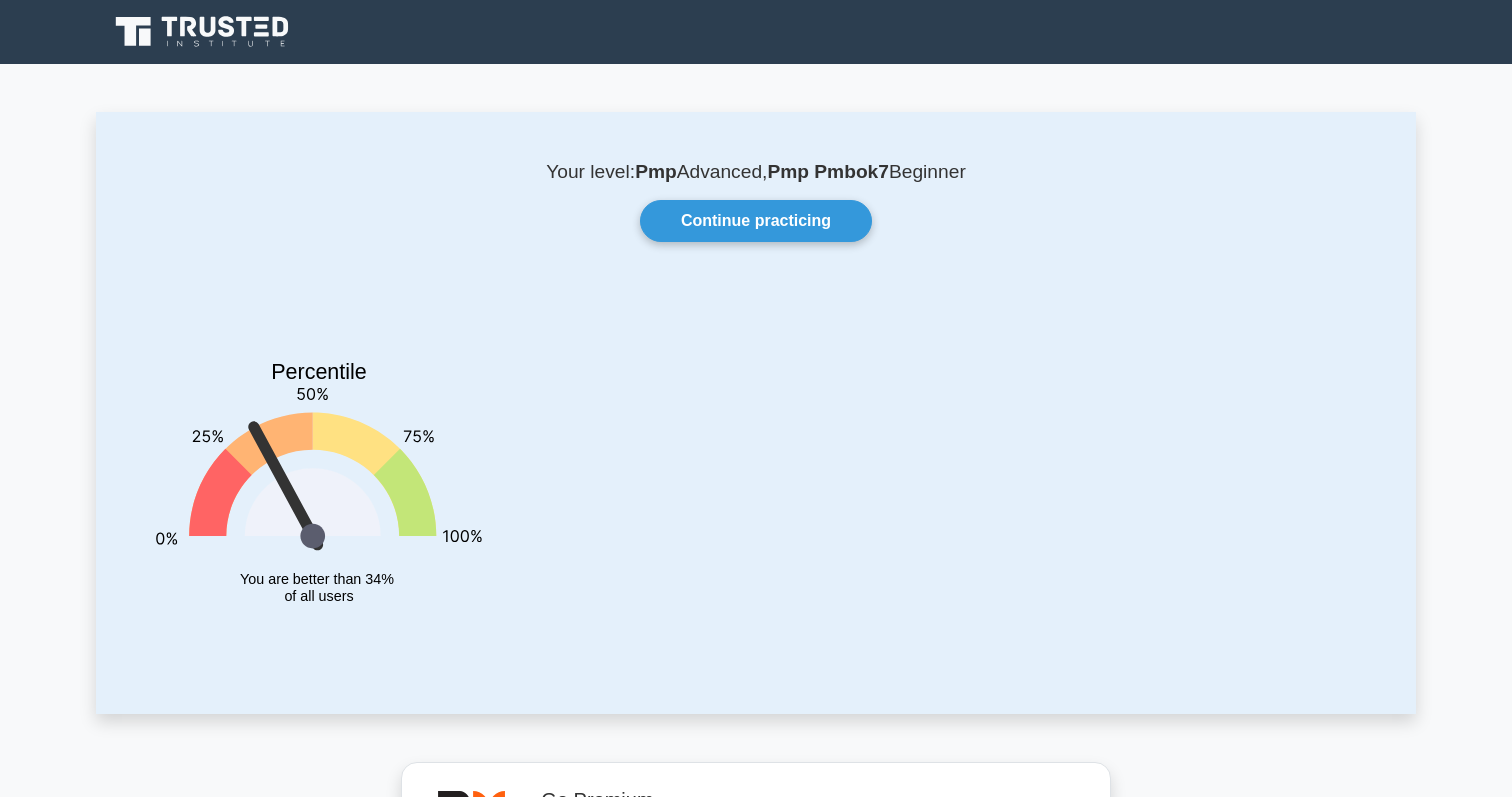 scroll, scrollTop: 0, scrollLeft: 0, axis: both 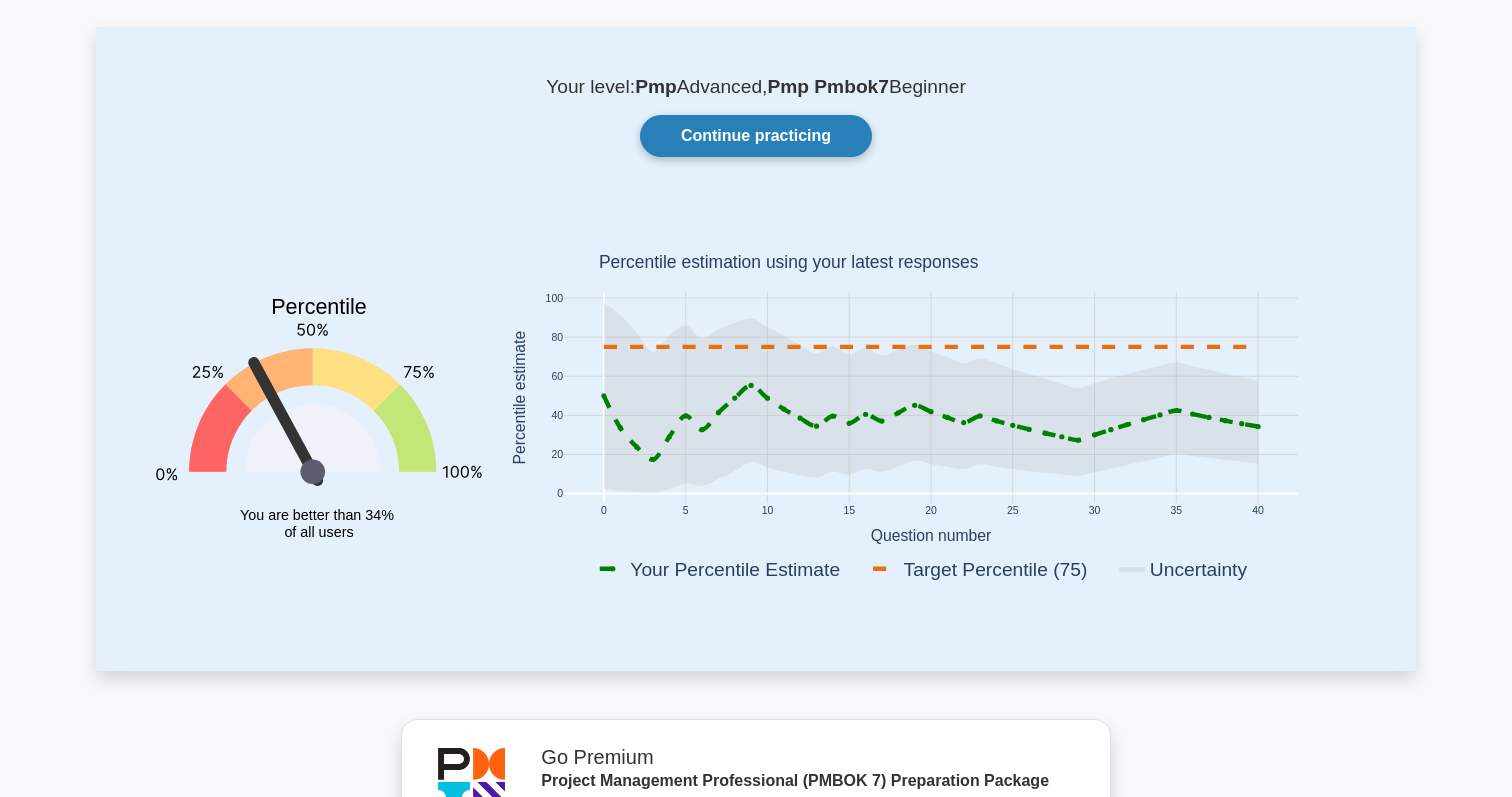 click on "Continue practicing" at bounding box center (756, 136) 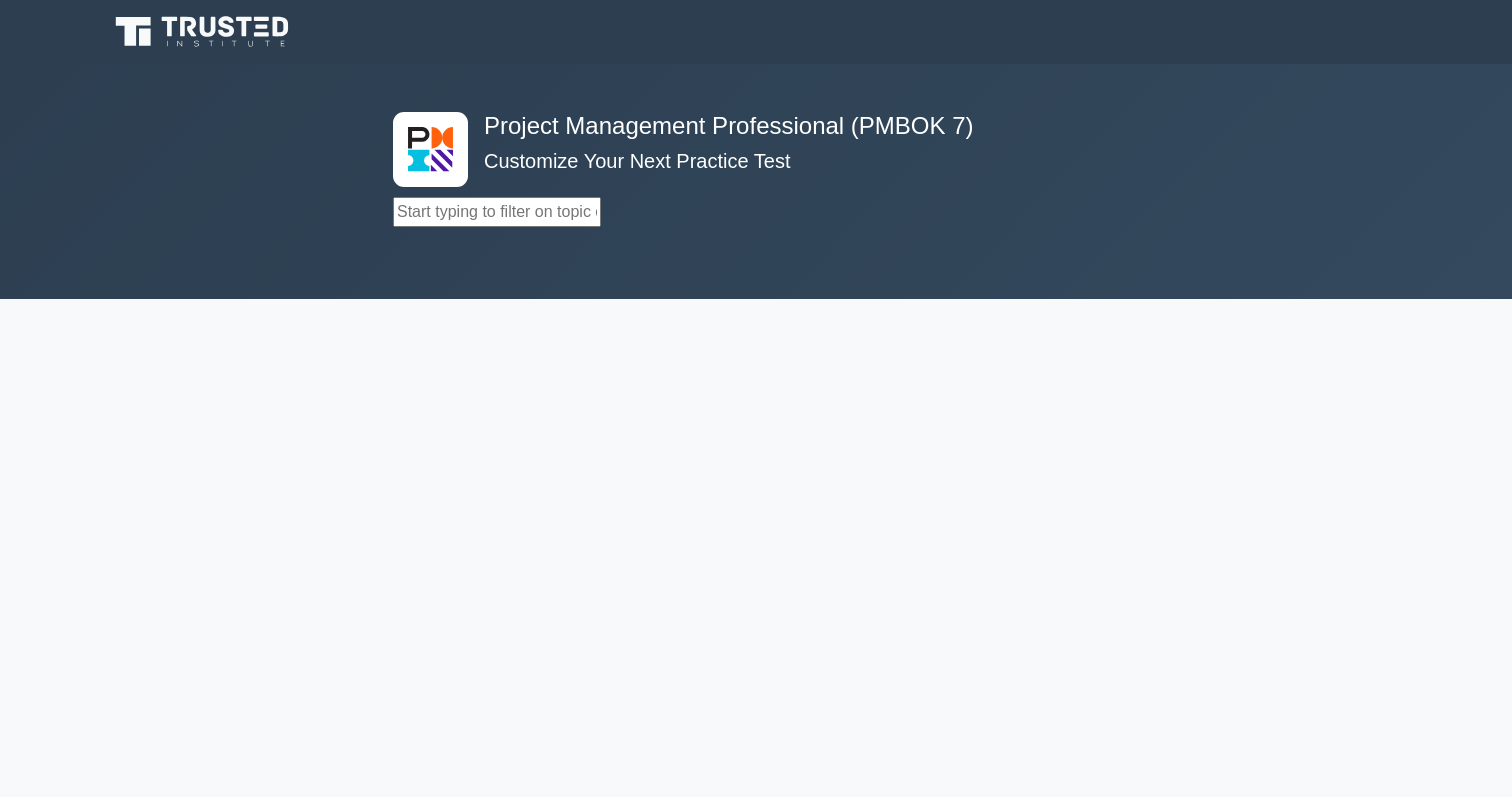 scroll, scrollTop: 0, scrollLeft: 0, axis: both 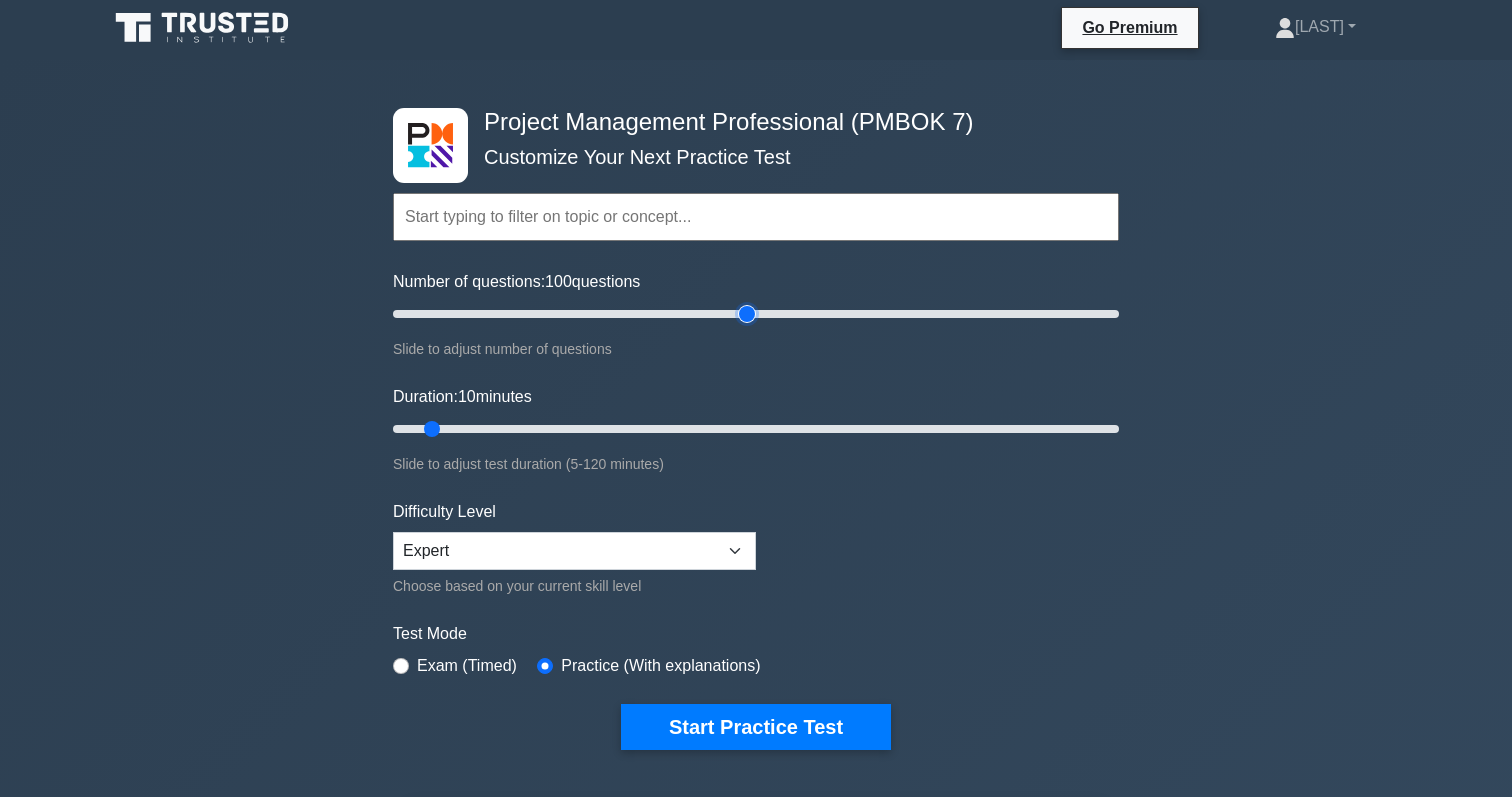 click on "Number of questions:  100  questions" at bounding box center (756, 314) 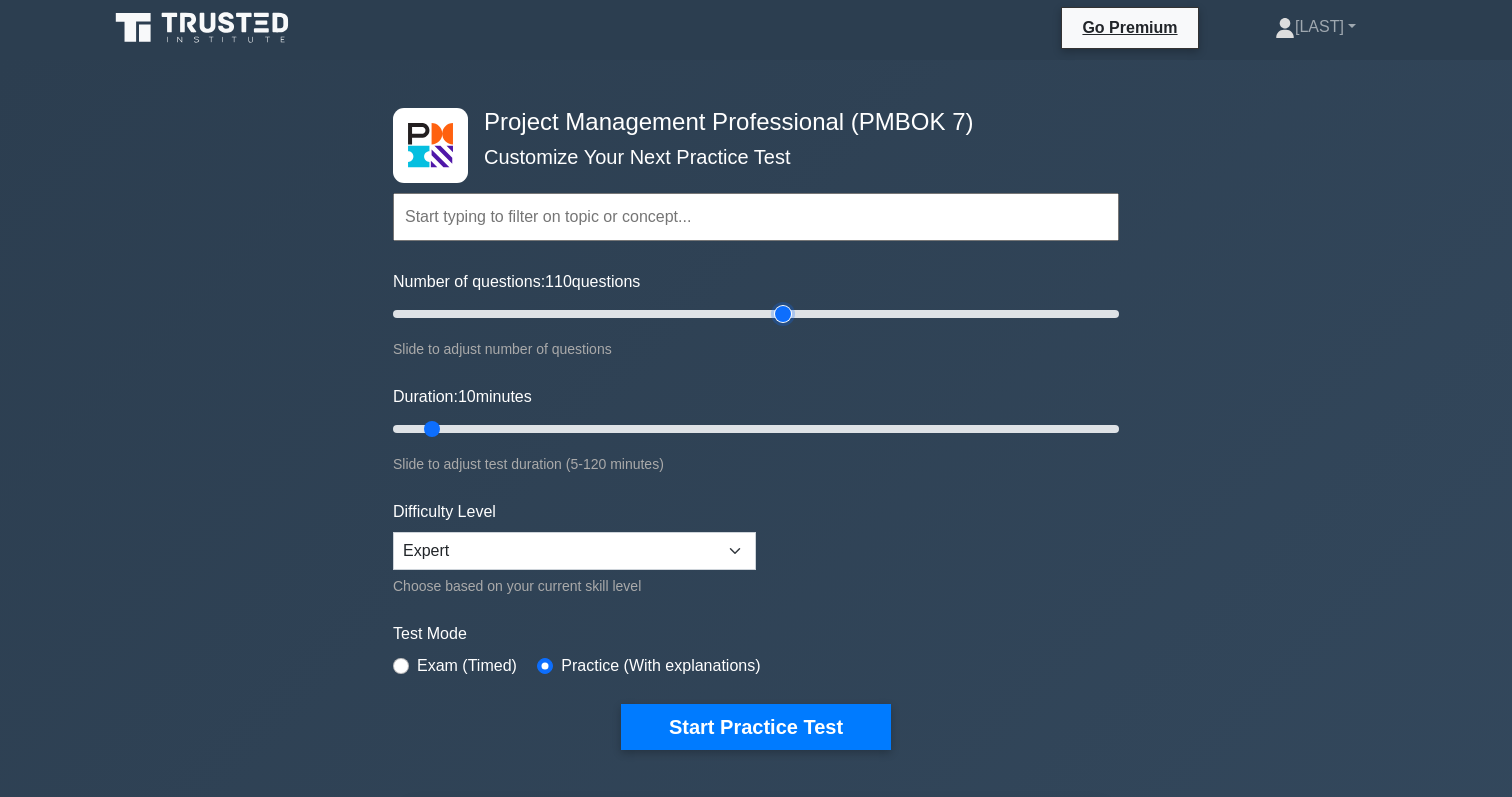 click on "Number of questions:  110  questions" at bounding box center (756, 314) 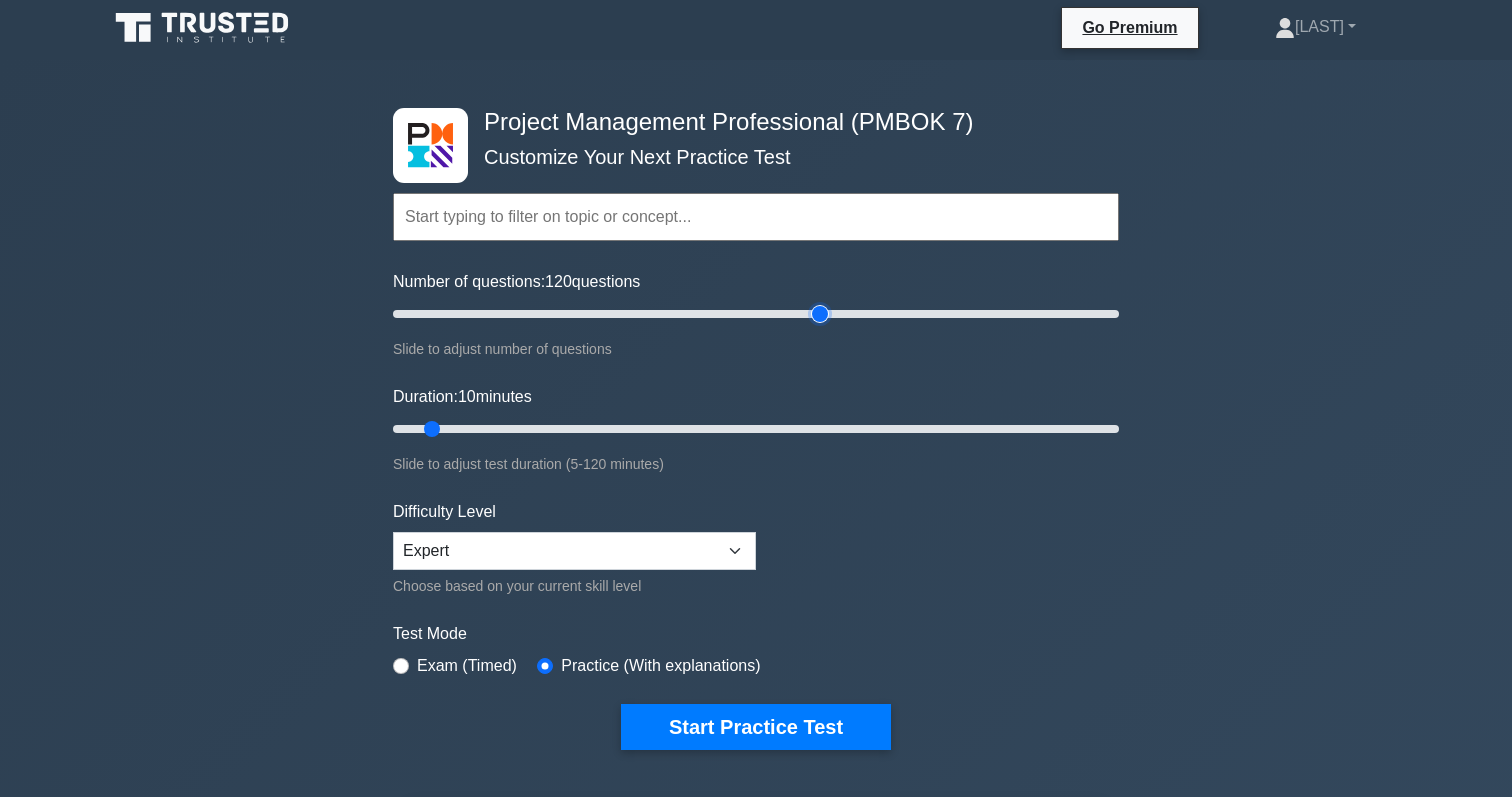 type on "120" 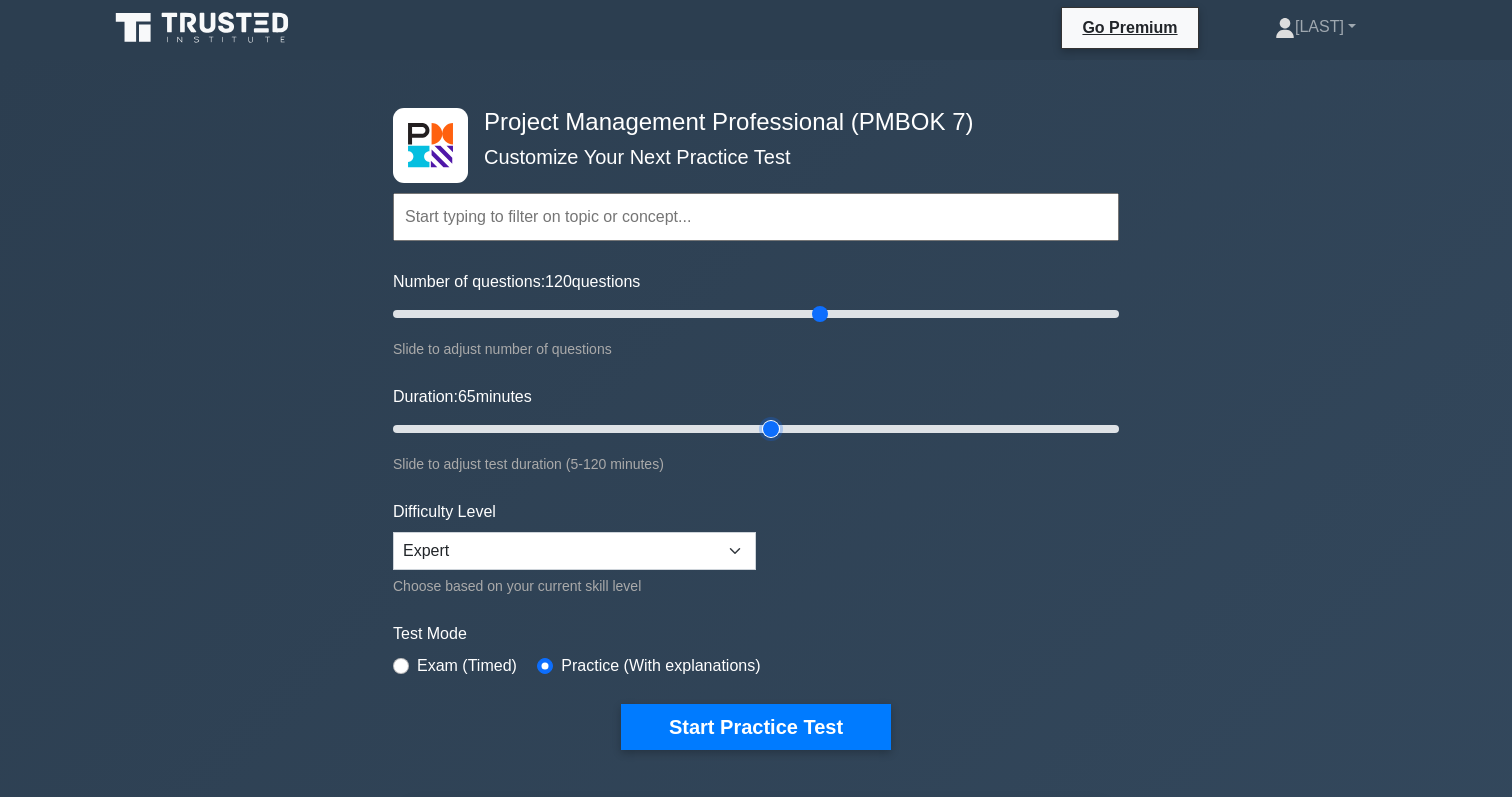 click on "Duration:  65  minutes" at bounding box center [756, 429] 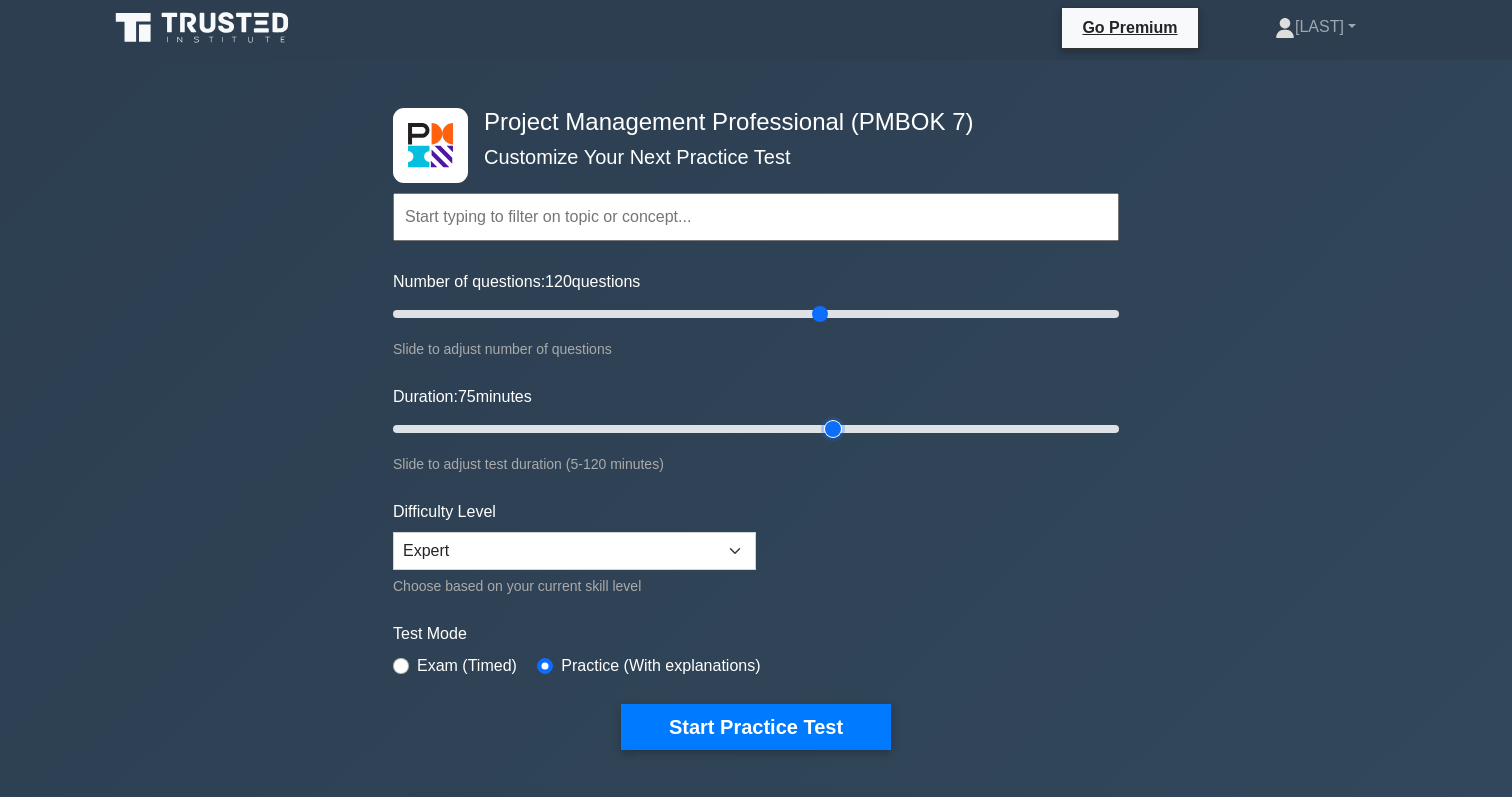 click on "Duration:  75  minutes" at bounding box center [756, 429] 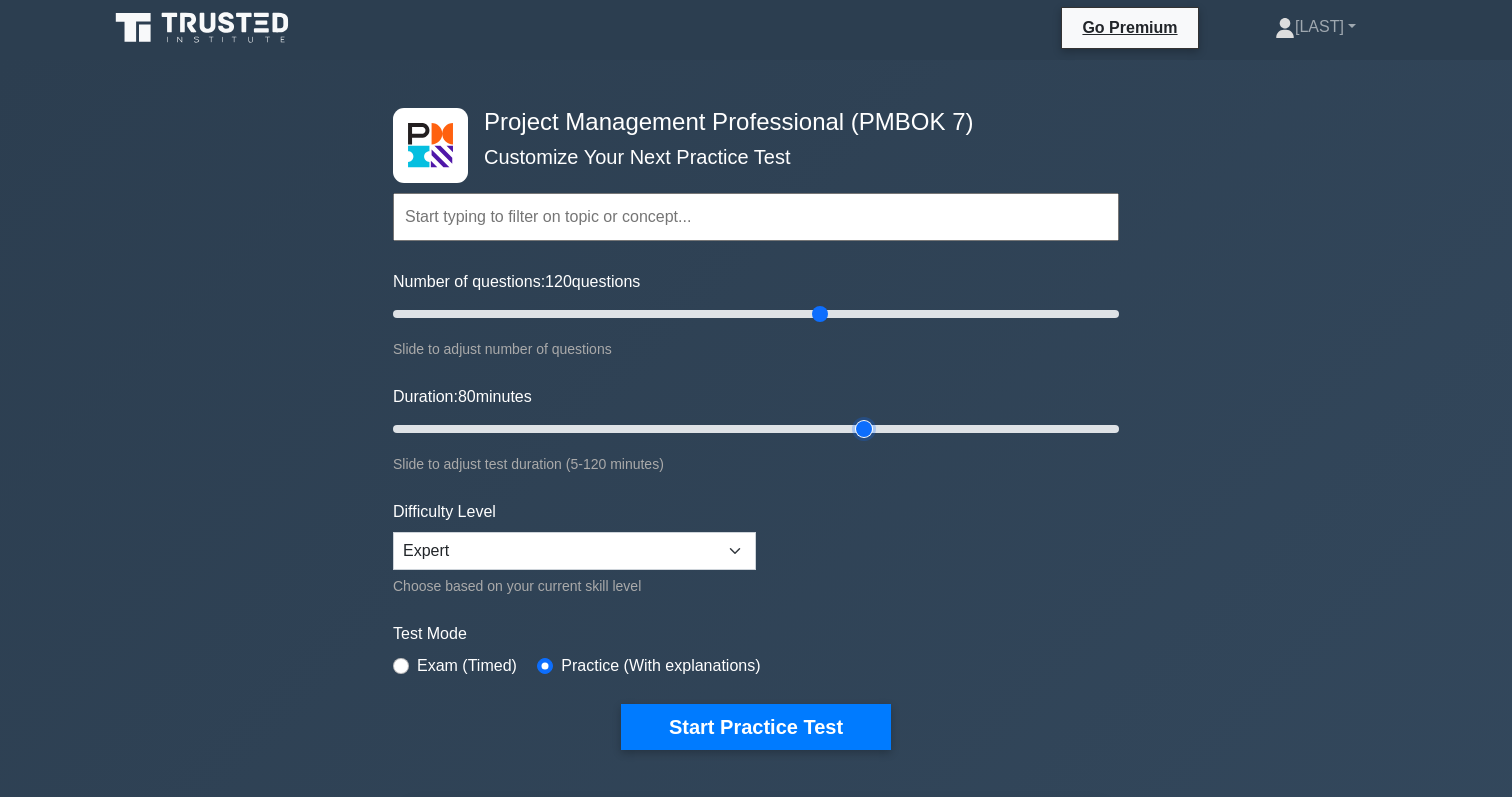 click on "Duration:  80  minutes" at bounding box center [756, 429] 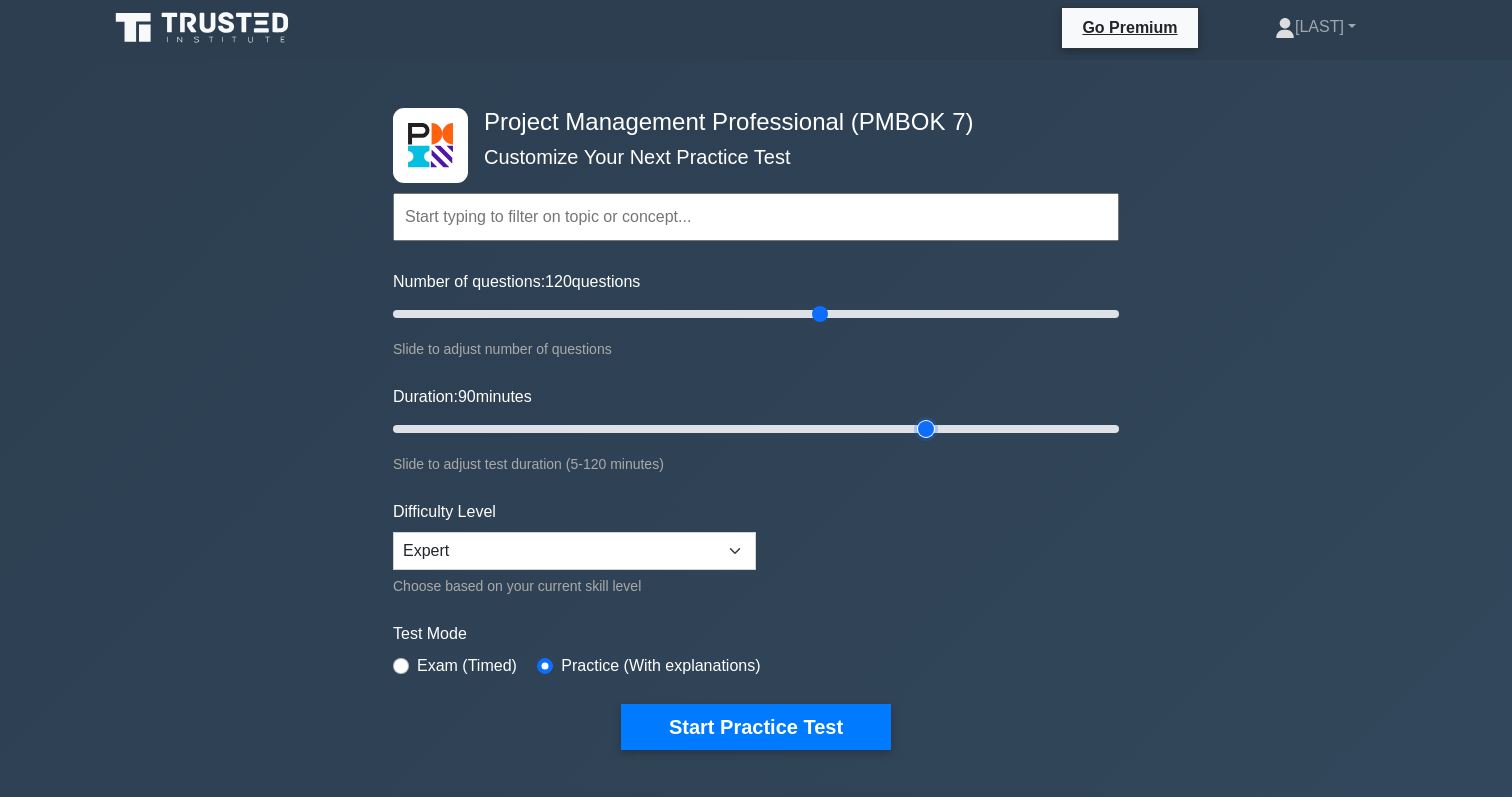 type on "90" 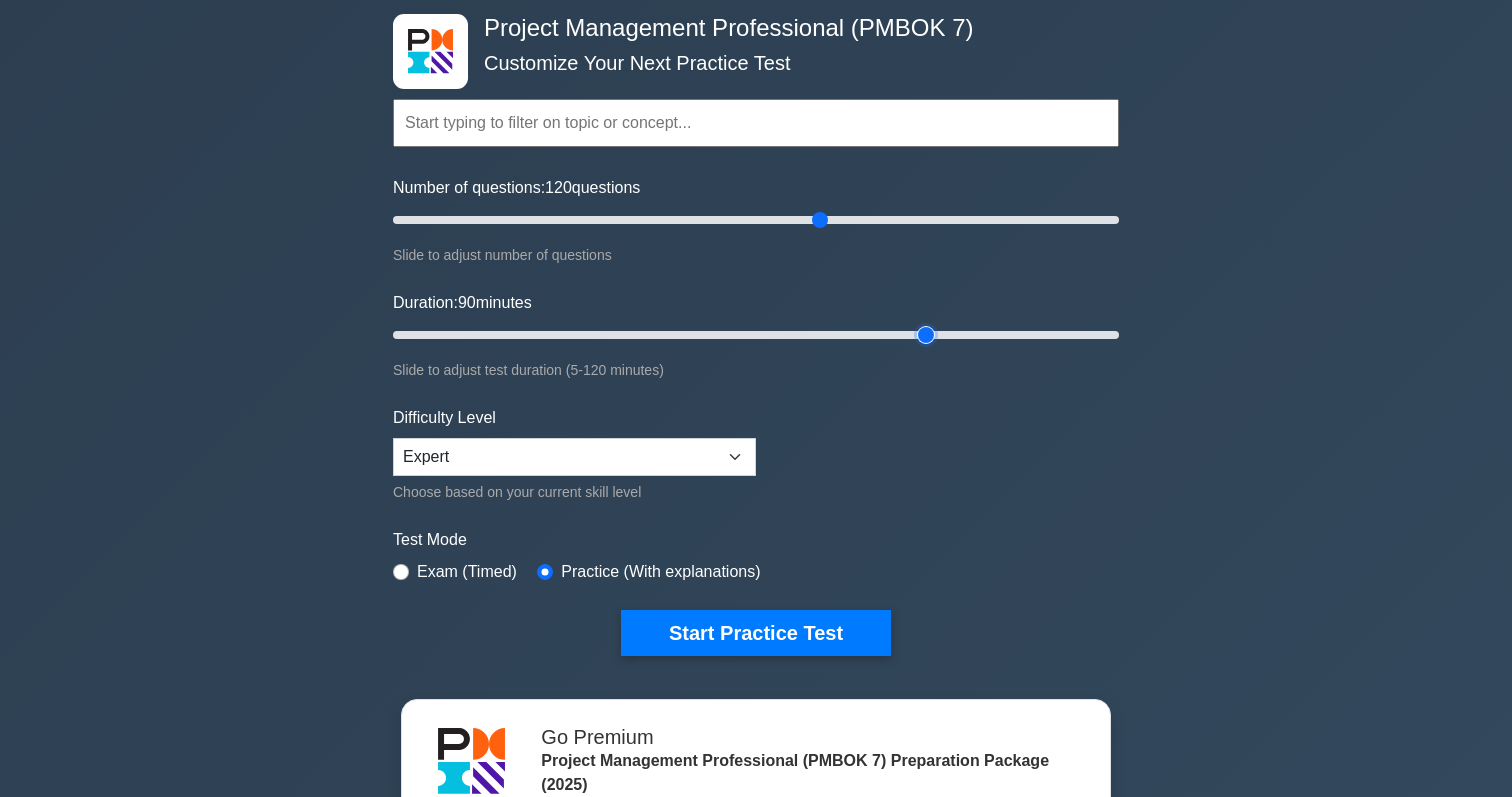 scroll, scrollTop: 91, scrollLeft: 0, axis: vertical 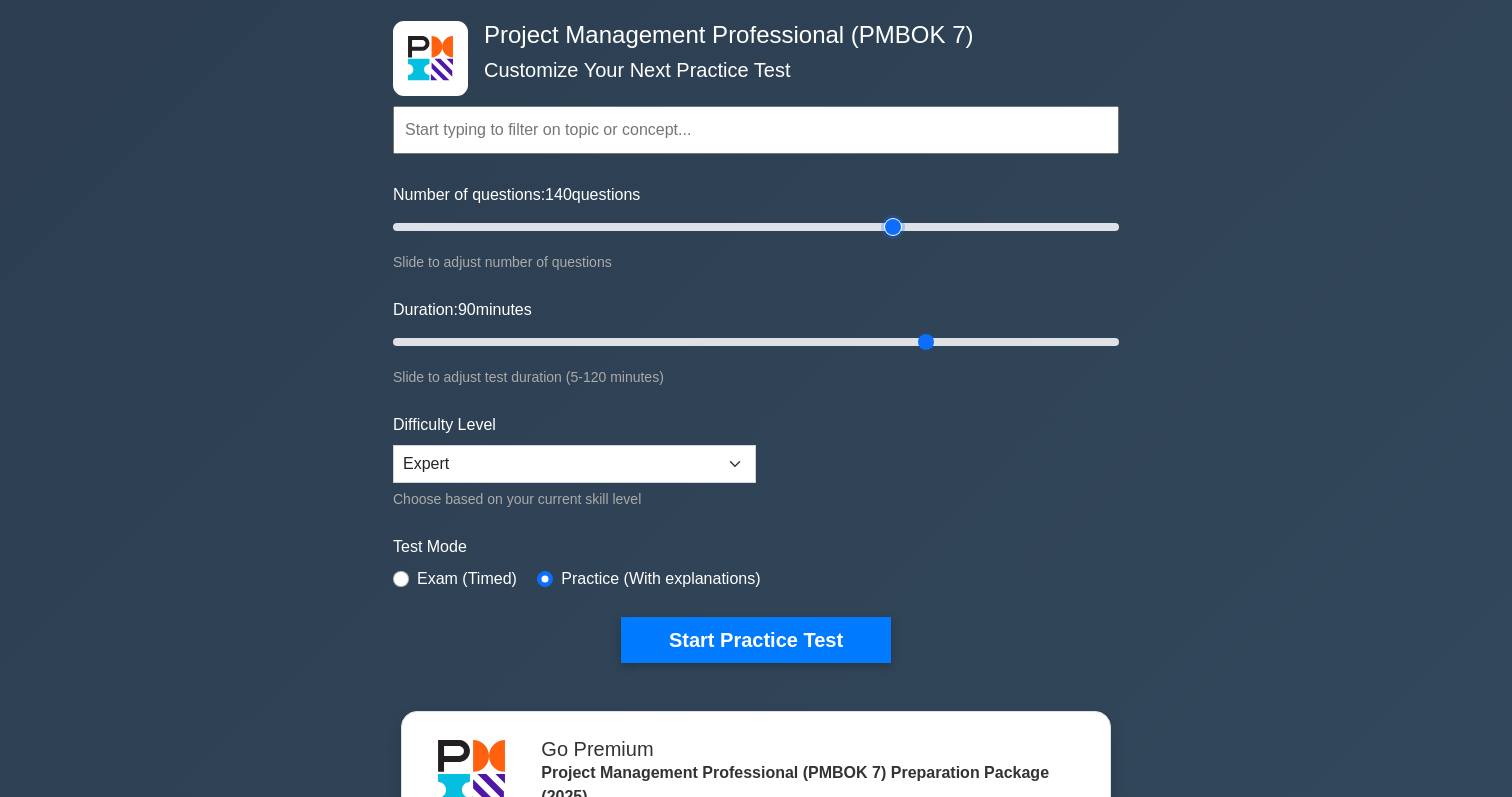 click on "Number of questions:  140  questions" at bounding box center [756, 227] 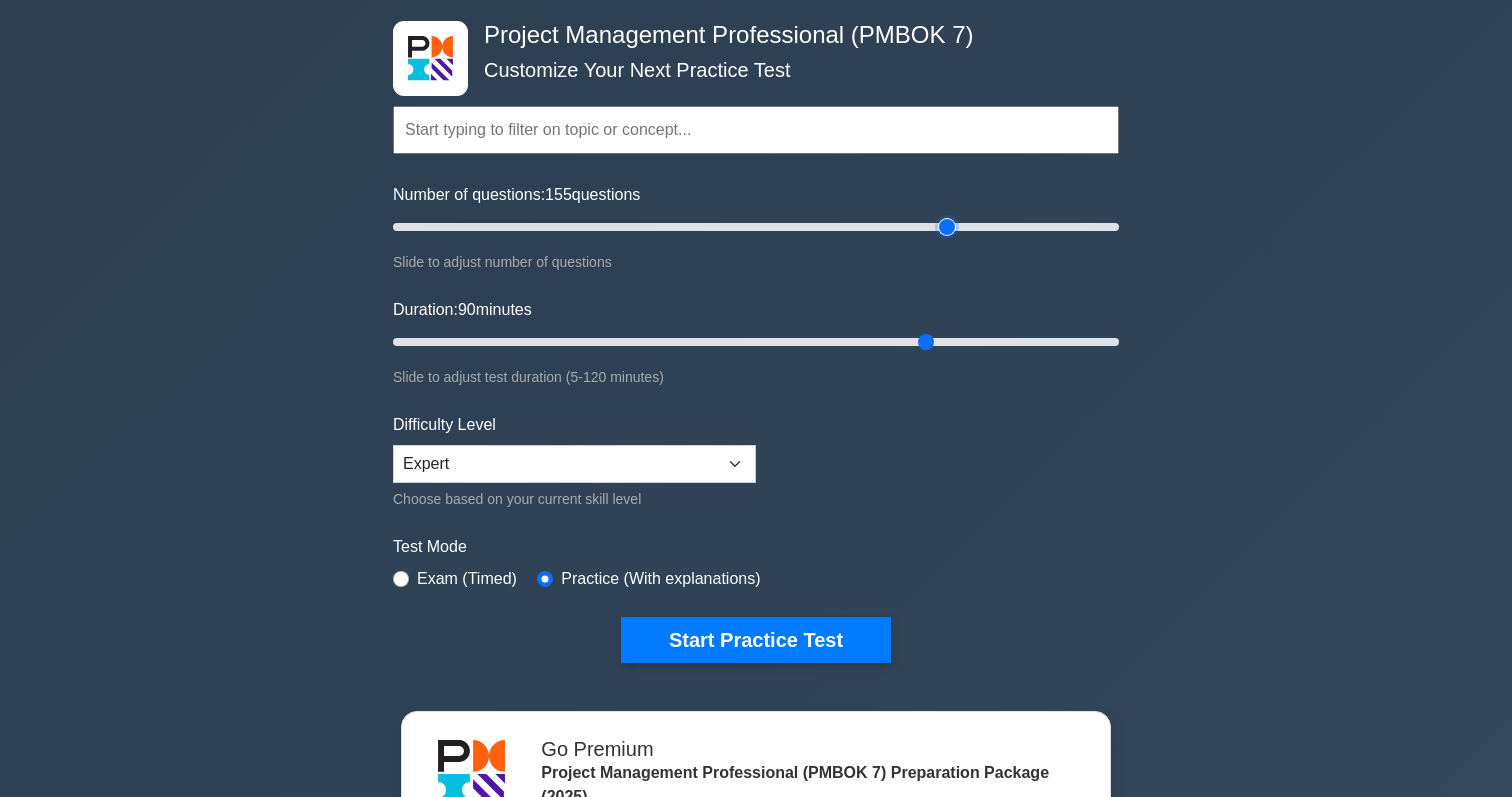 click on "Number of questions:  155  questions" at bounding box center (756, 227) 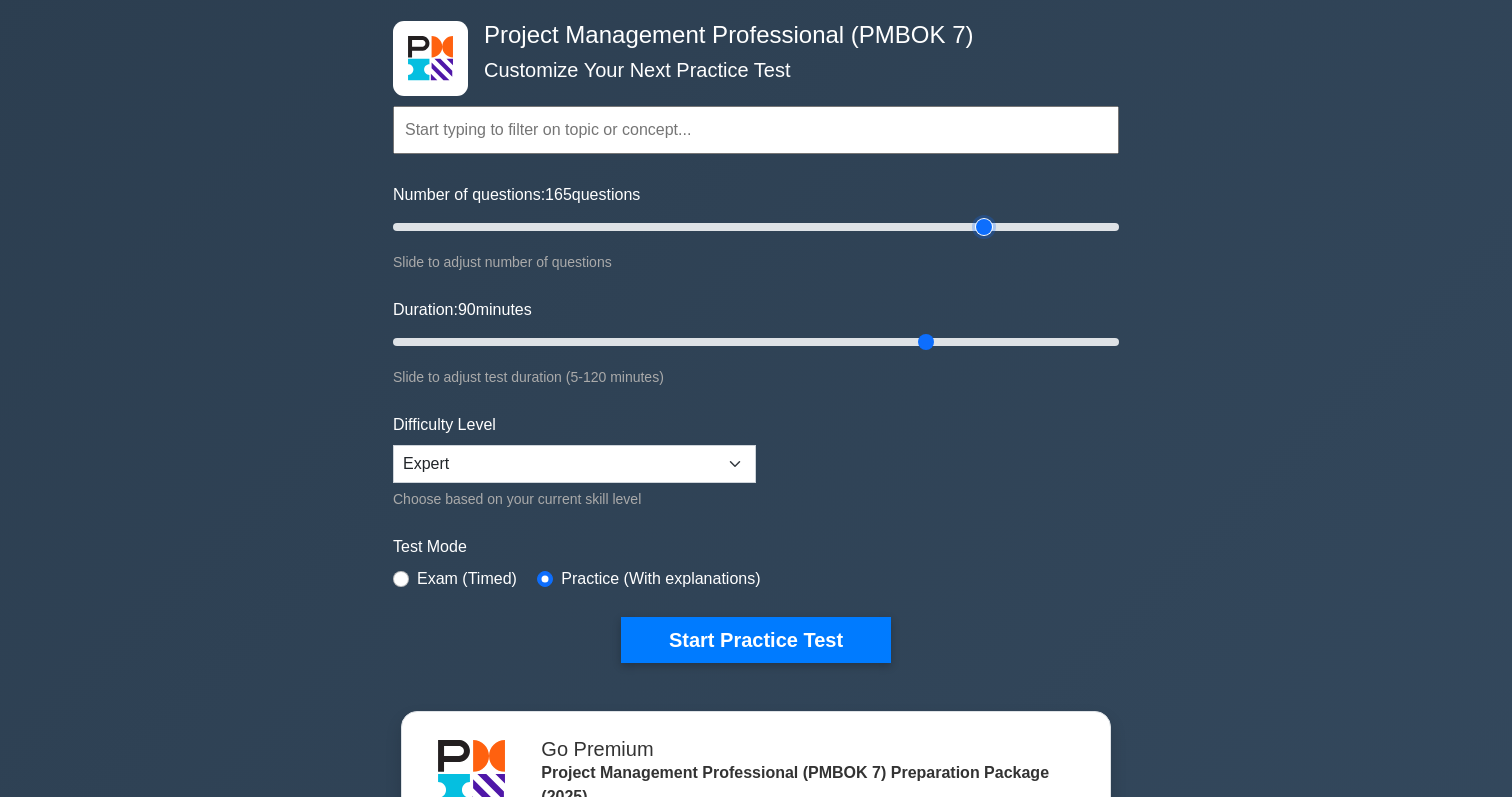 click on "Number of questions:  165  questions" at bounding box center [756, 227] 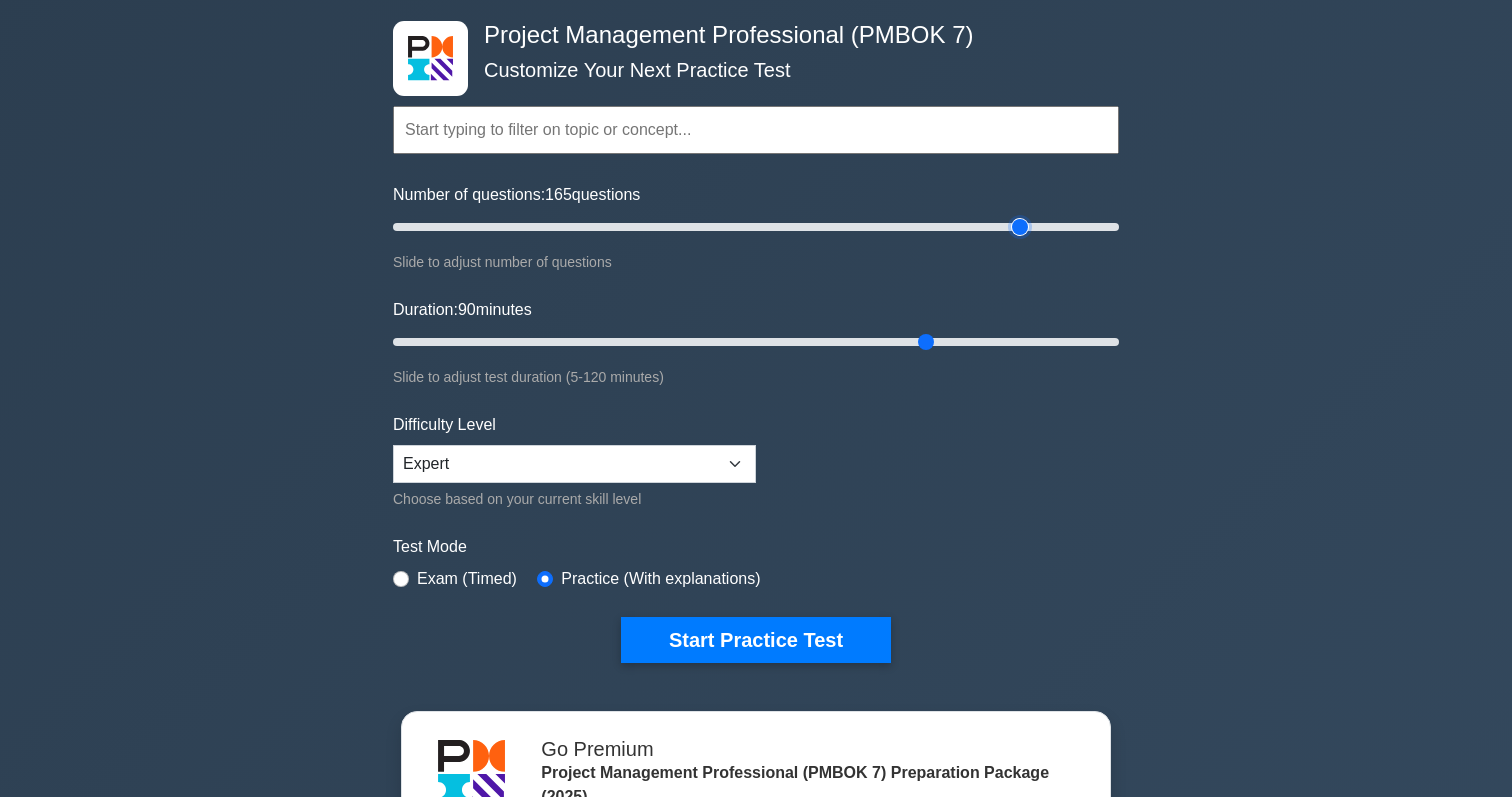 click on "Number of questions:  165  questions" at bounding box center (756, 227) 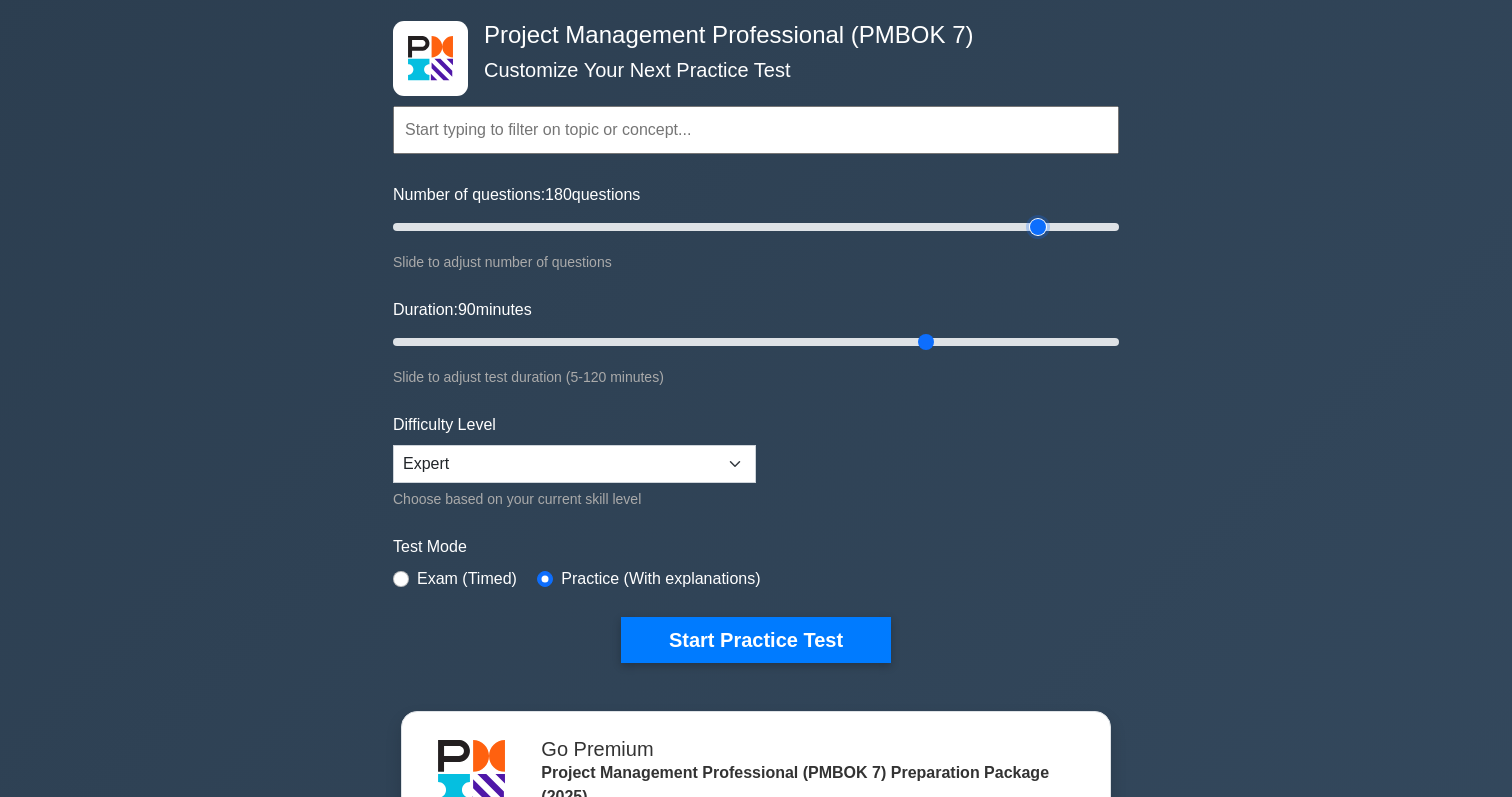 type on "180" 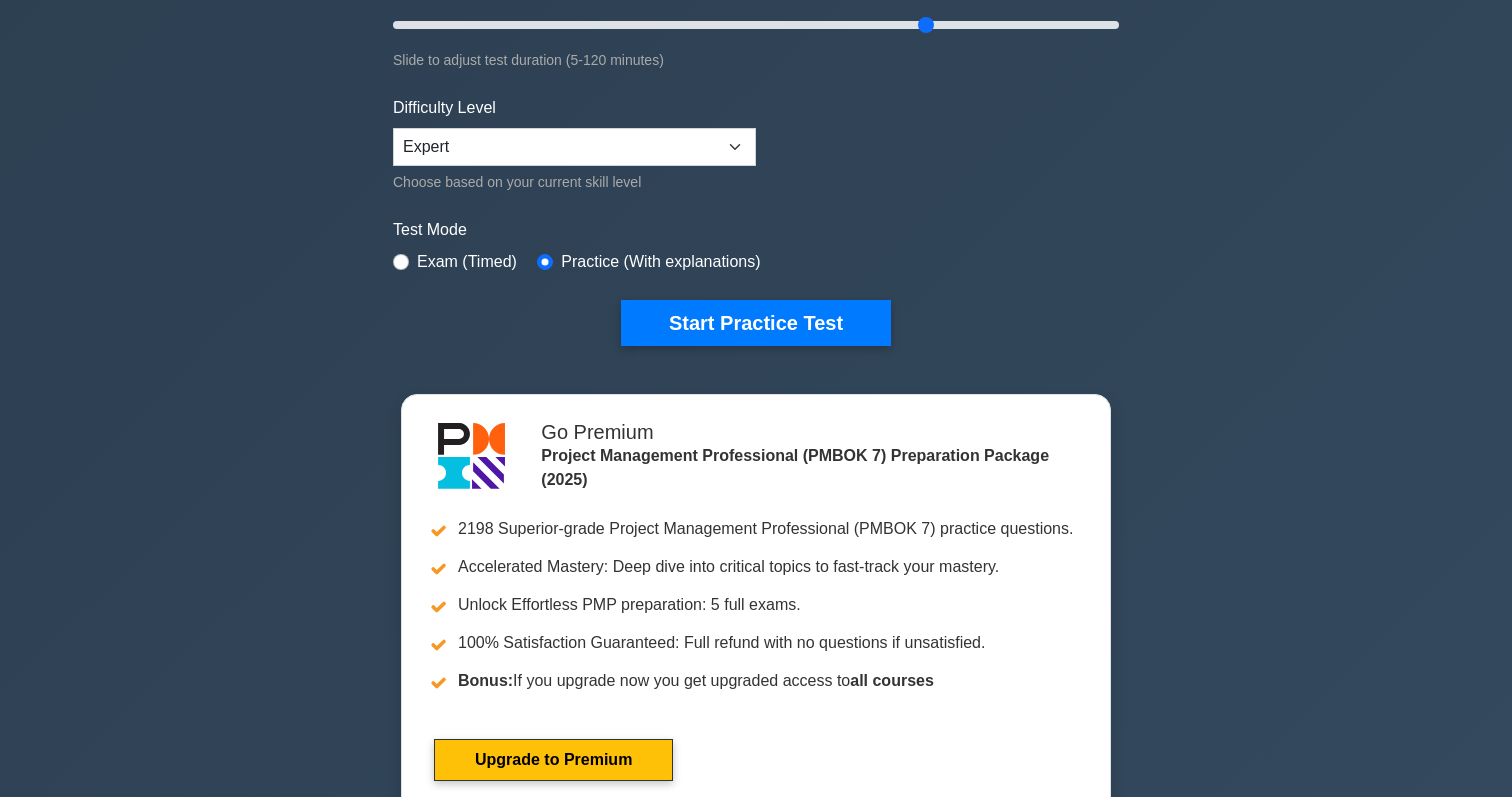 scroll, scrollTop: 407, scrollLeft: 0, axis: vertical 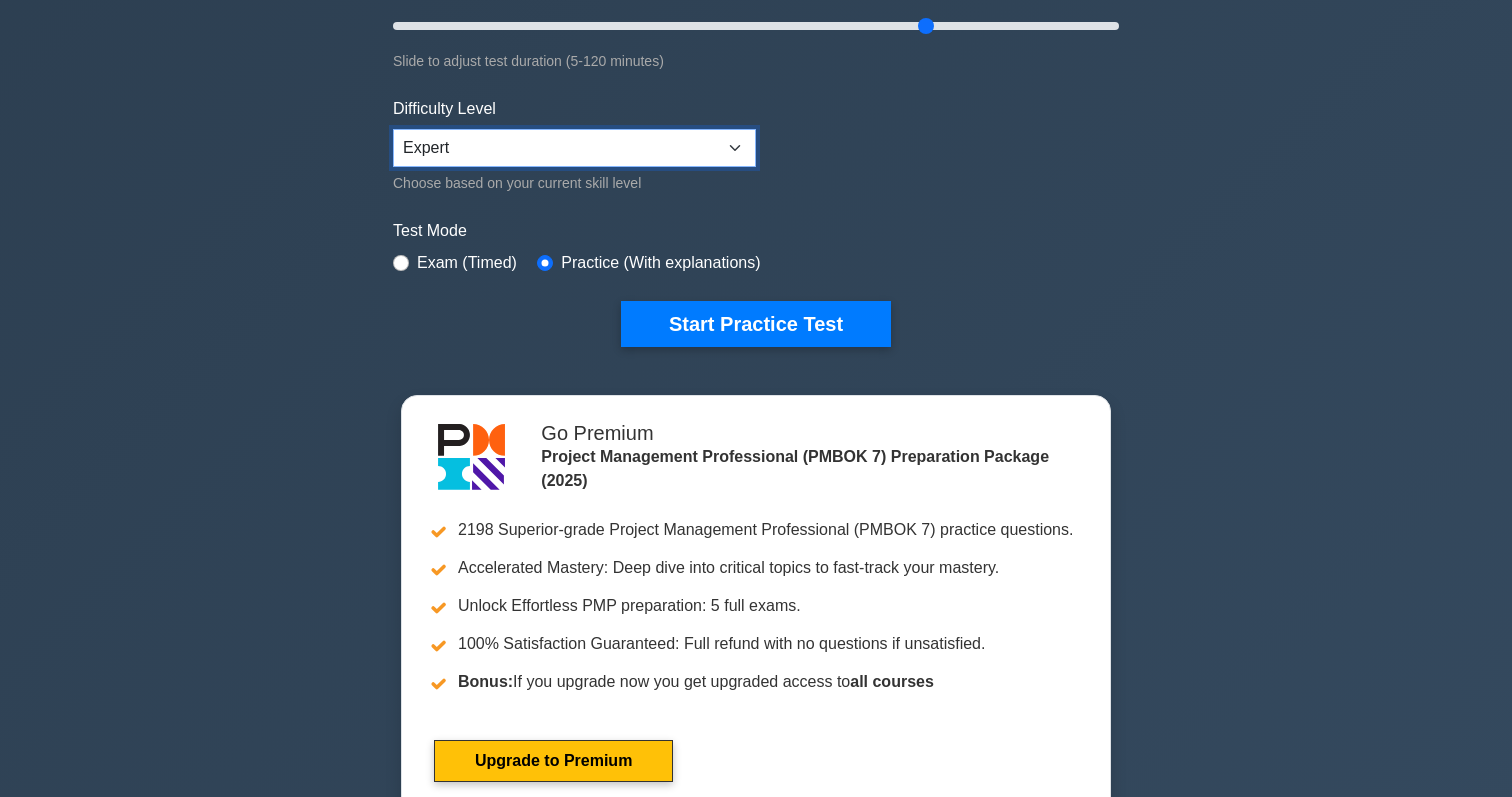 click on "Beginner
Intermediate
Expert" at bounding box center (574, 148) 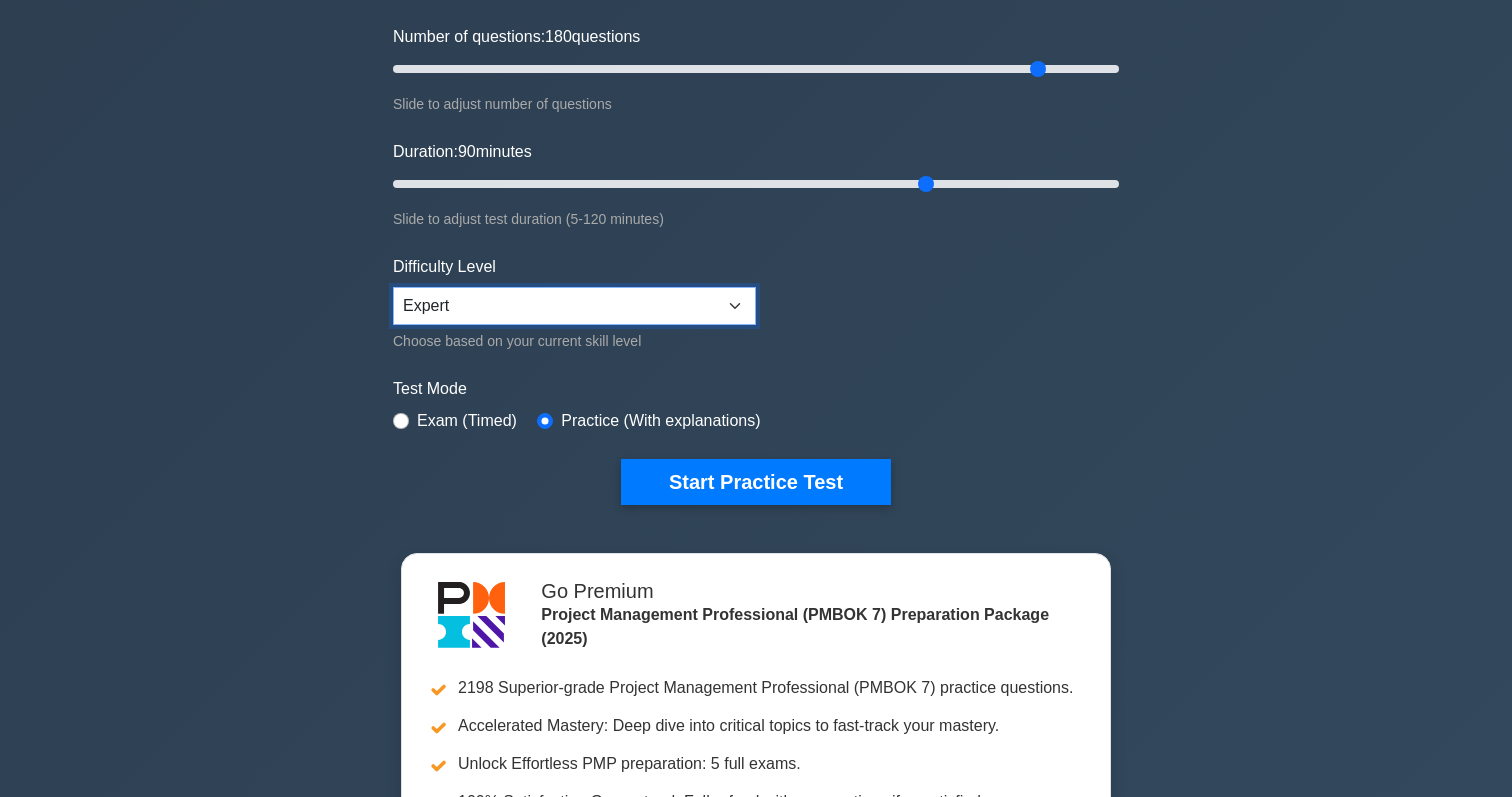 scroll, scrollTop: 248, scrollLeft: 0, axis: vertical 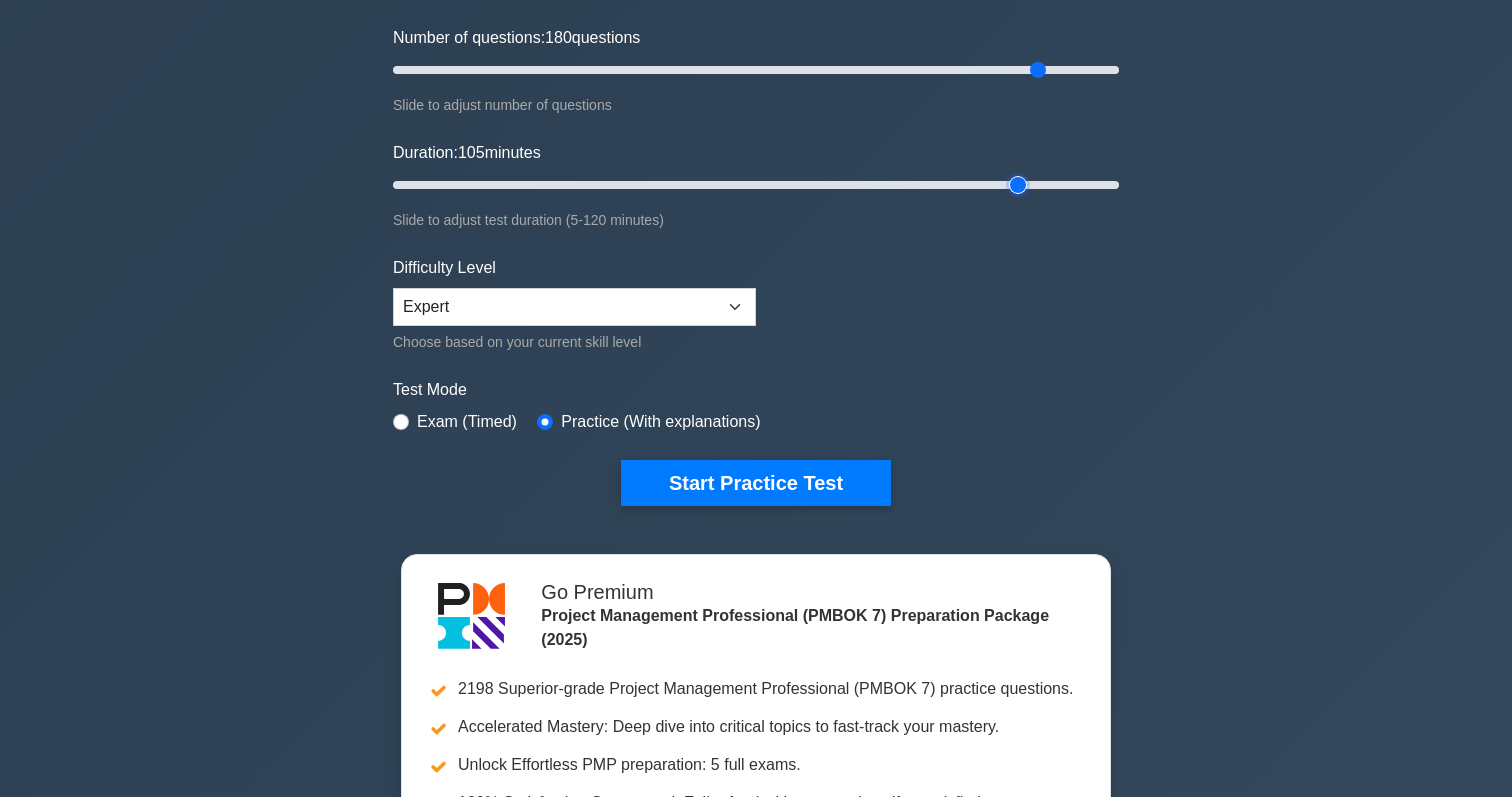 click on "Duration:  105  minutes" at bounding box center (756, 185) 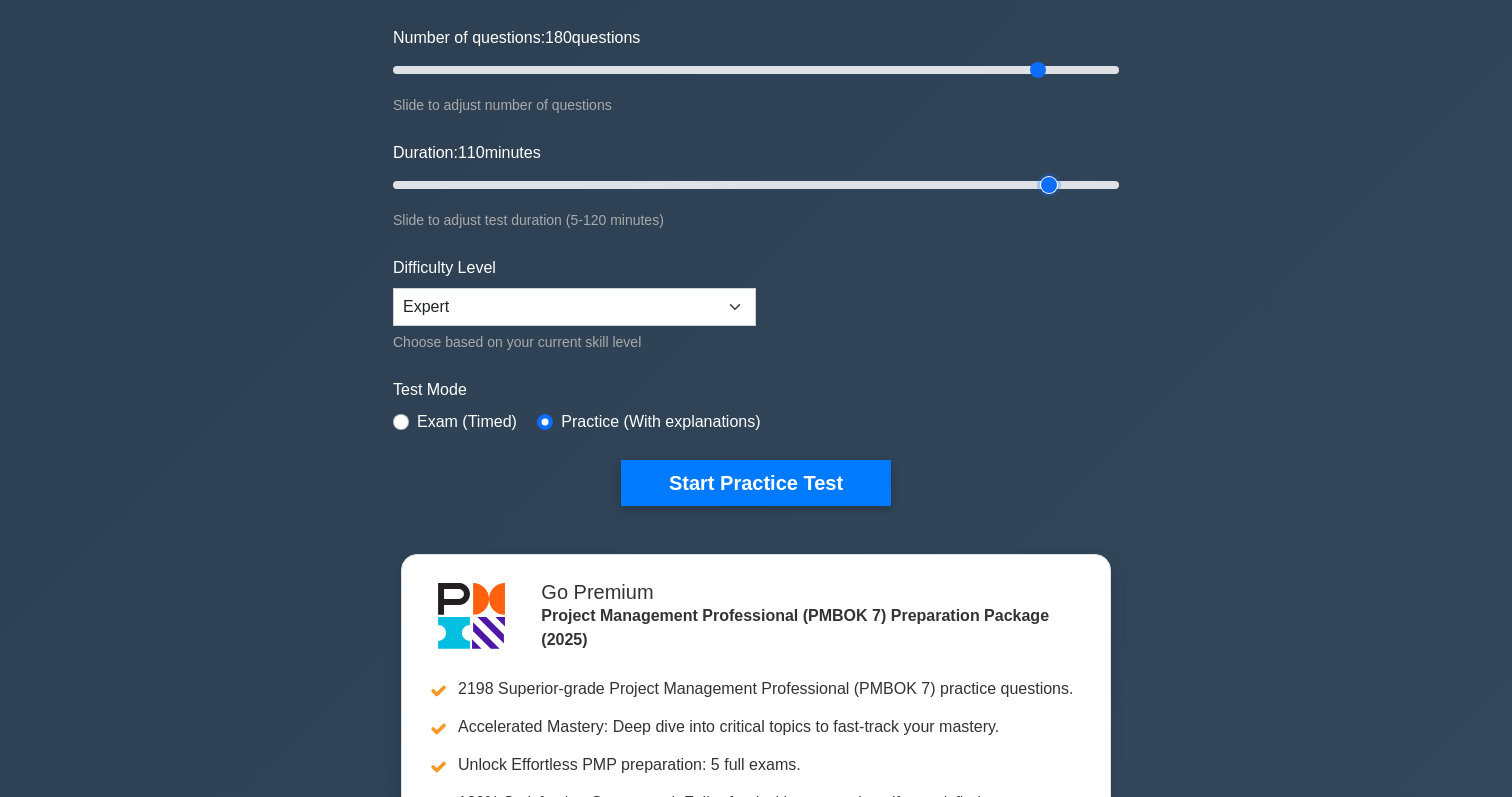 click on "Duration:  110  minutes" at bounding box center (756, 185) 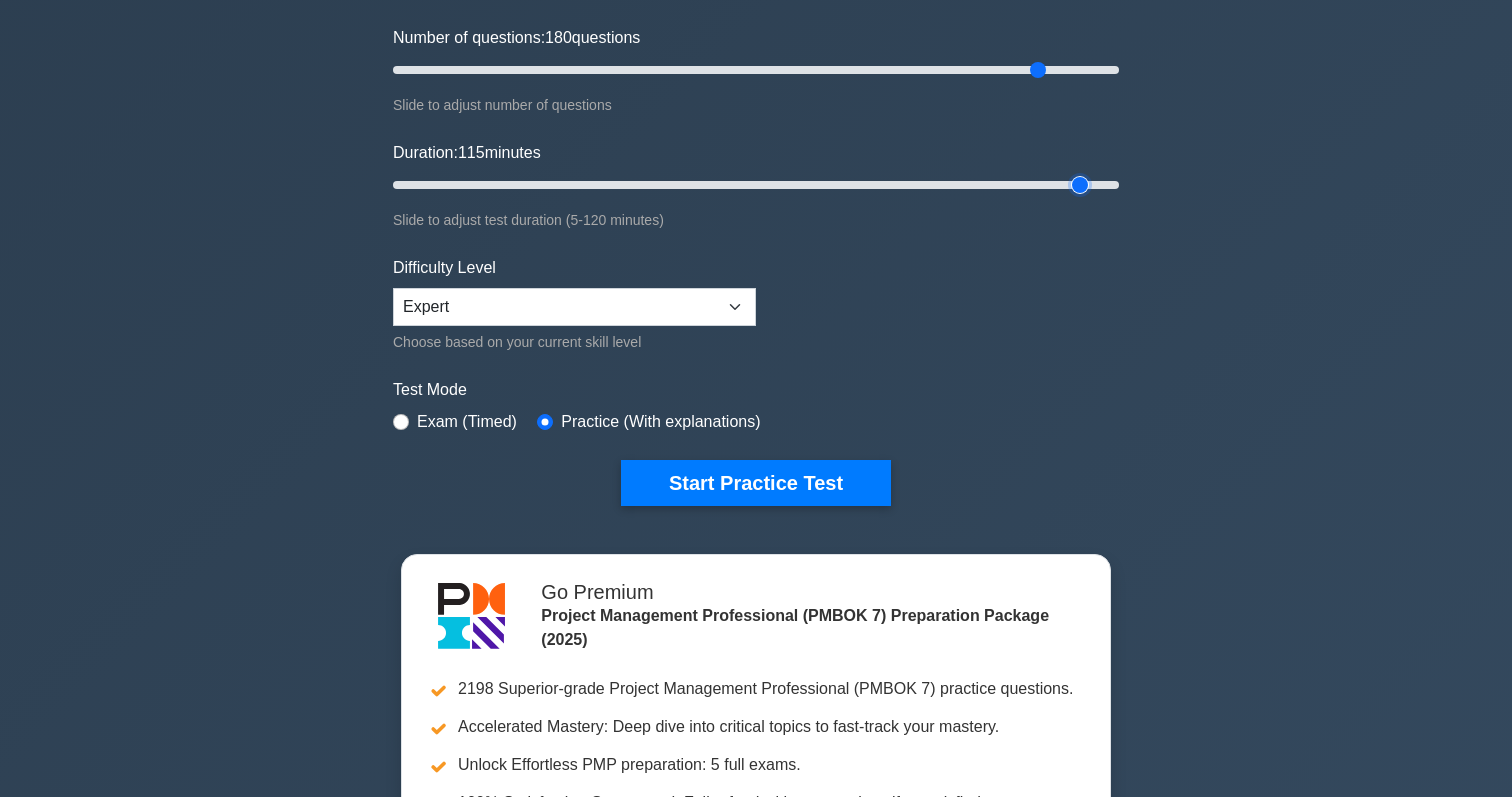 click on "Duration:  115  minutes" at bounding box center (756, 185) 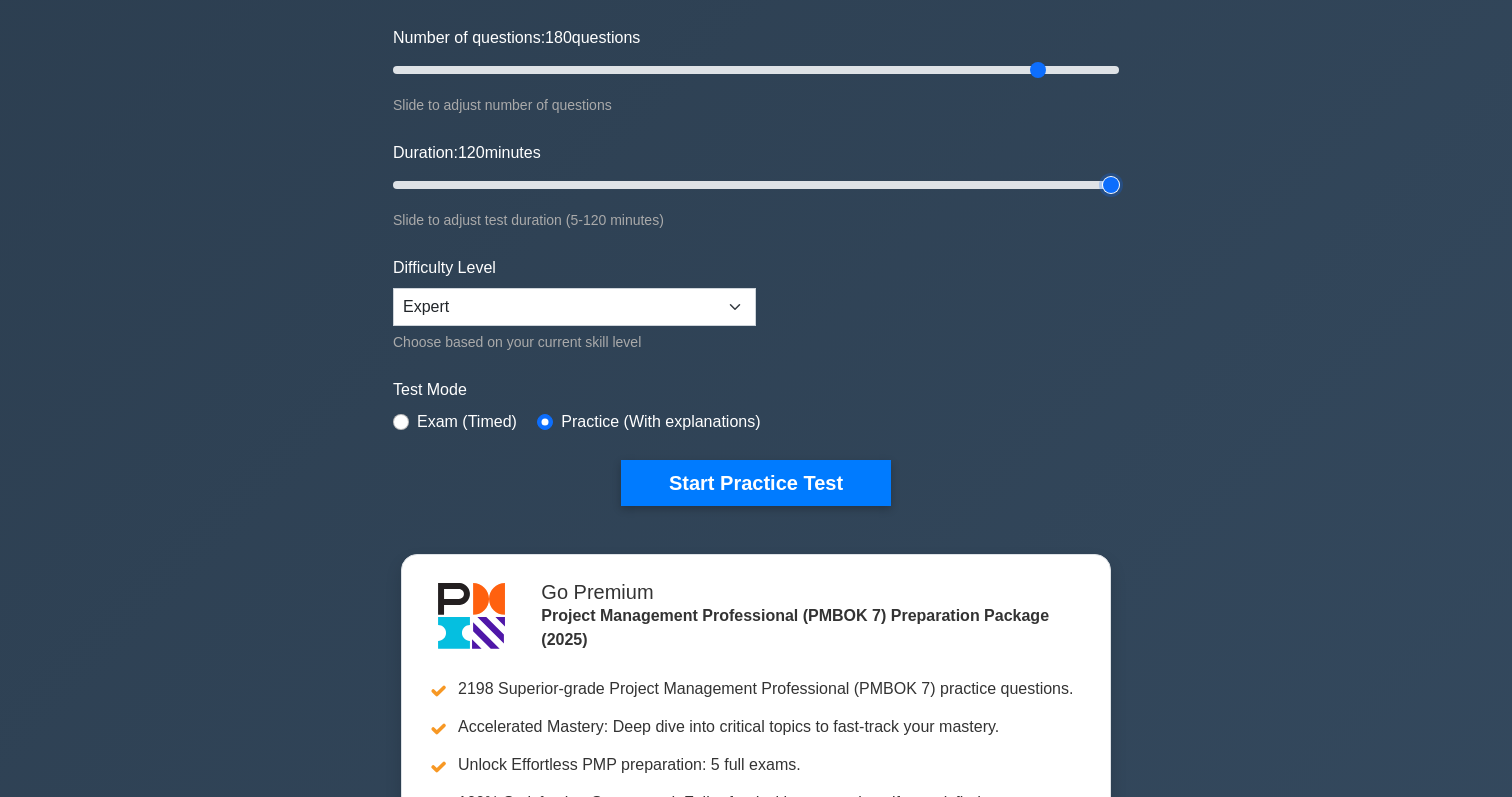 type on "120" 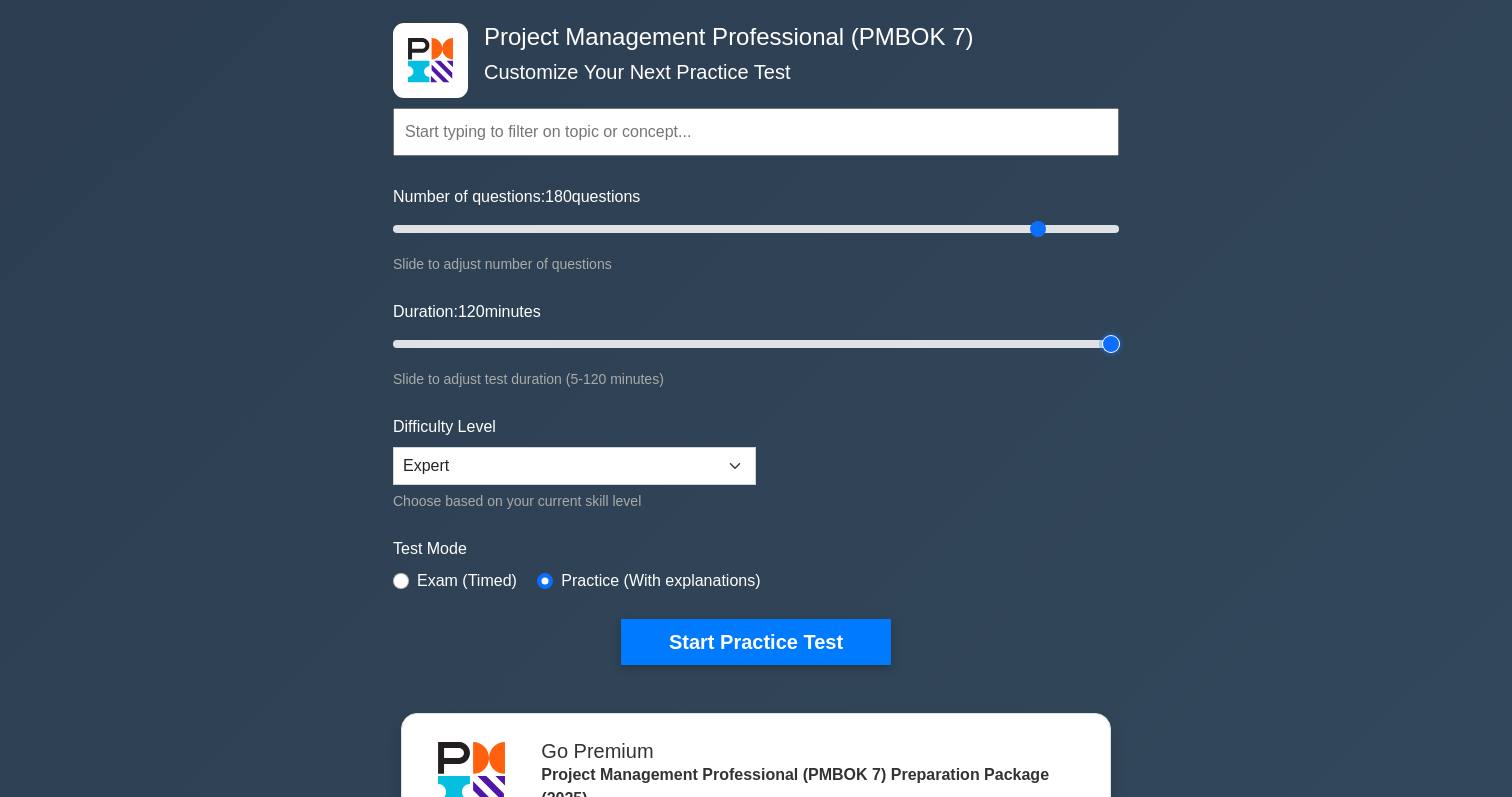 scroll, scrollTop: 0, scrollLeft: 0, axis: both 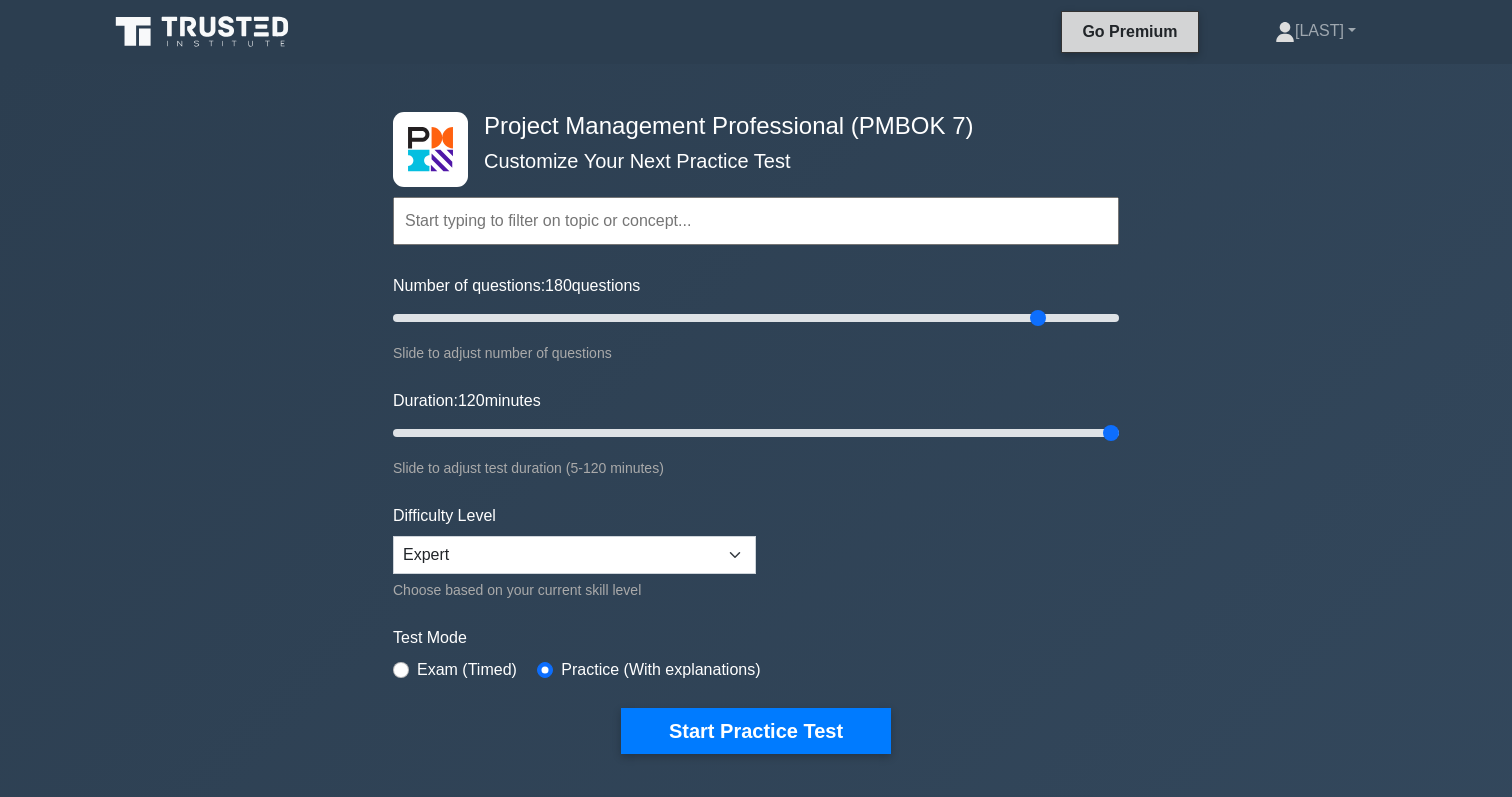 click on "Go Premium" at bounding box center (1129, 31) 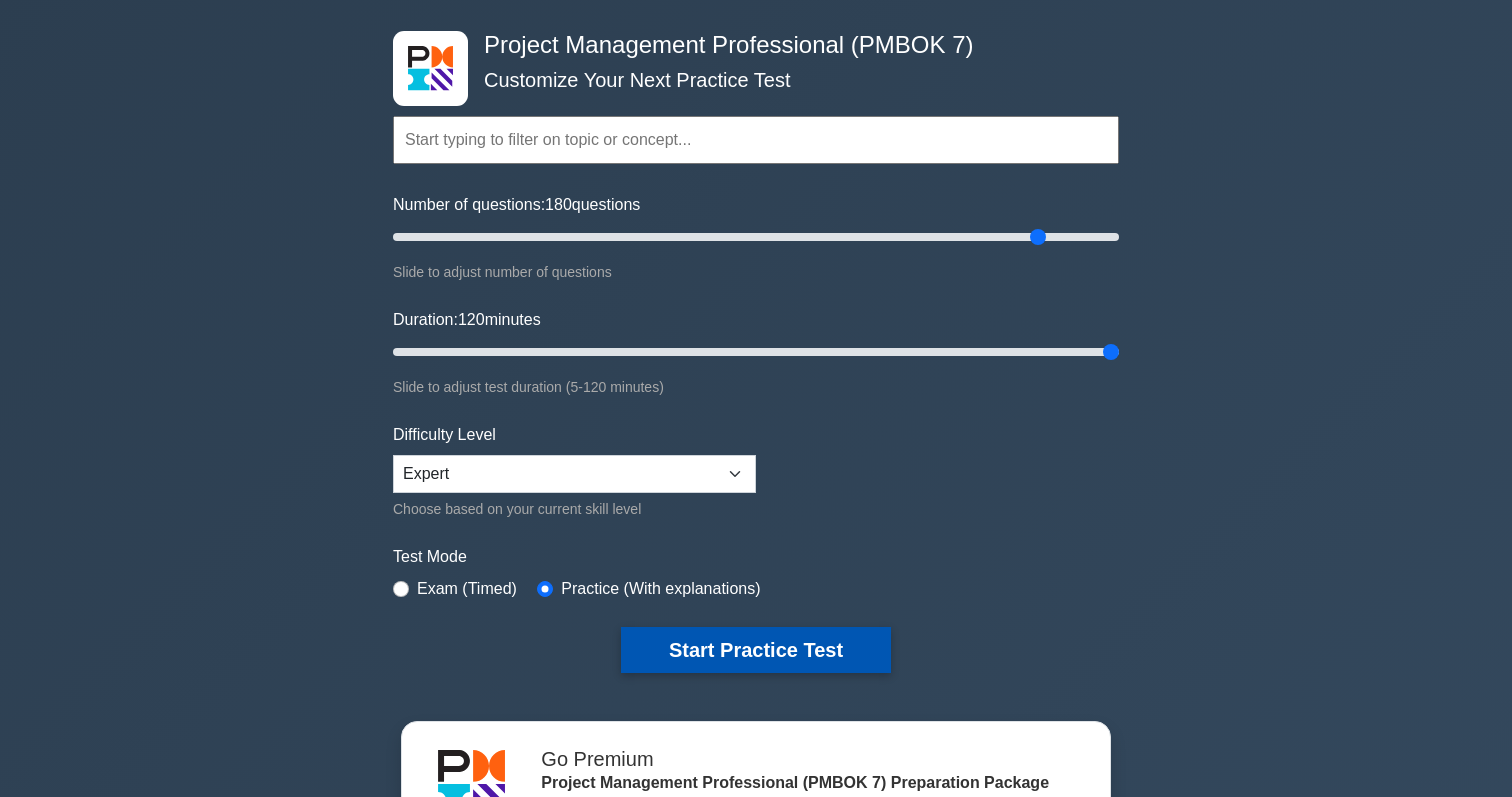 scroll, scrollTop: 0, scrollLeft: 0, axis: both 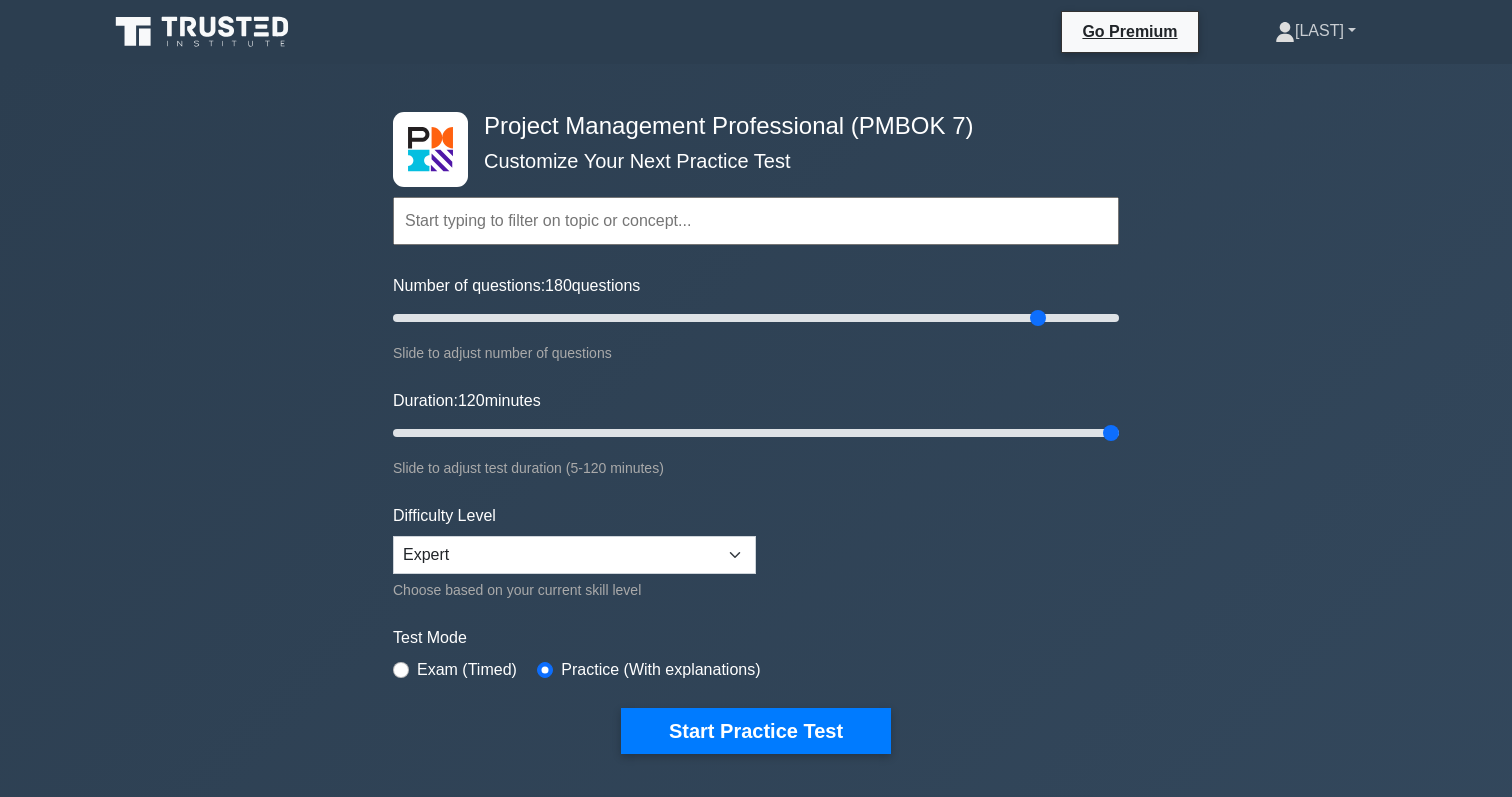 click on "[LAST]" at bounding box center (1315, 31) 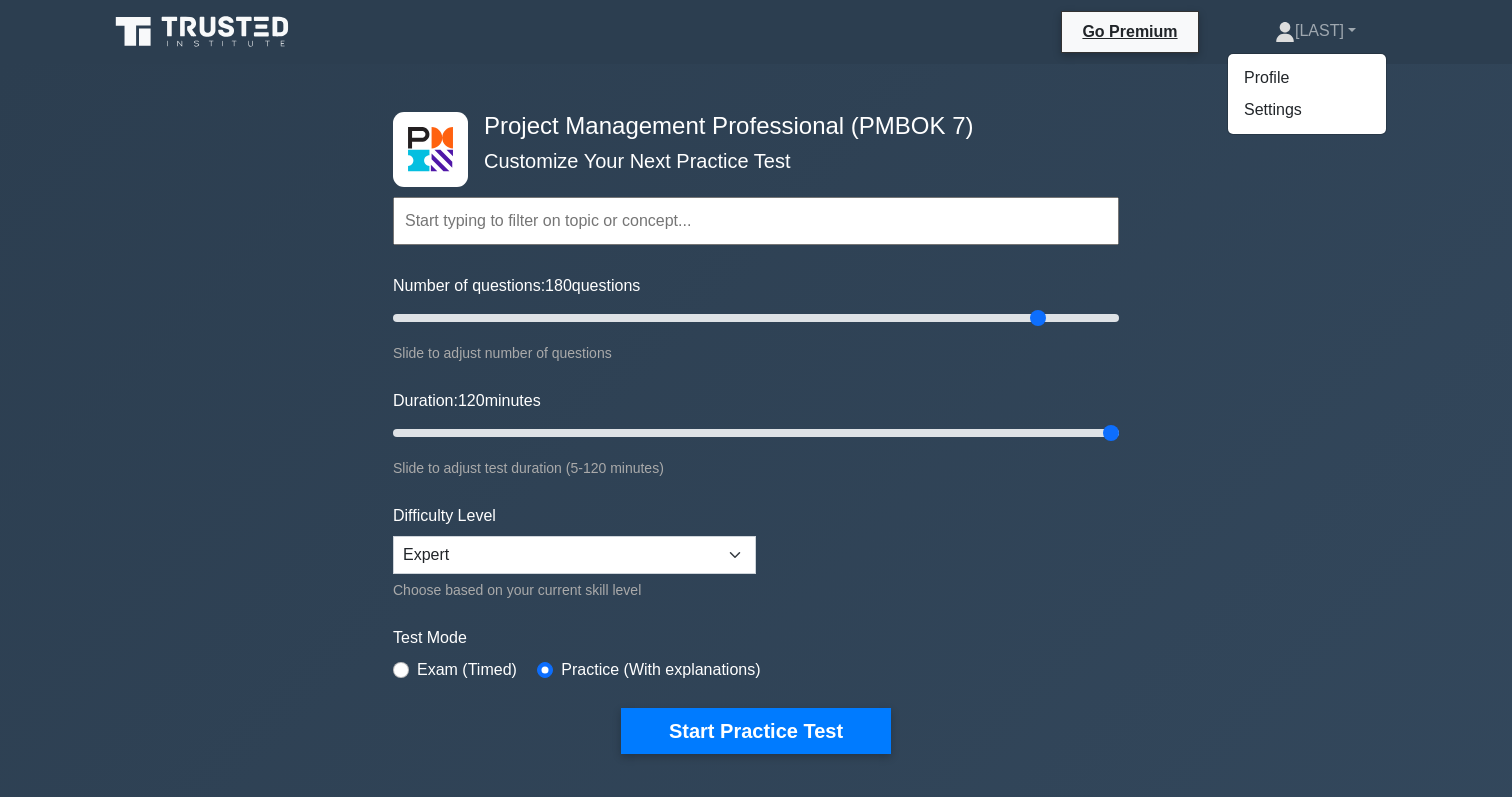 click on "Project Management Professional (PMBOK 7)
Customize Your Next Practice Test
Topics
The Standard for Project Management: A System for Value Delivery
The Standard for Project Management: Project Management Principles
Project Performance Domains
Tailoring
Models, Methods, and Artifacts
Concepts" at bounding box center [756, 655] 